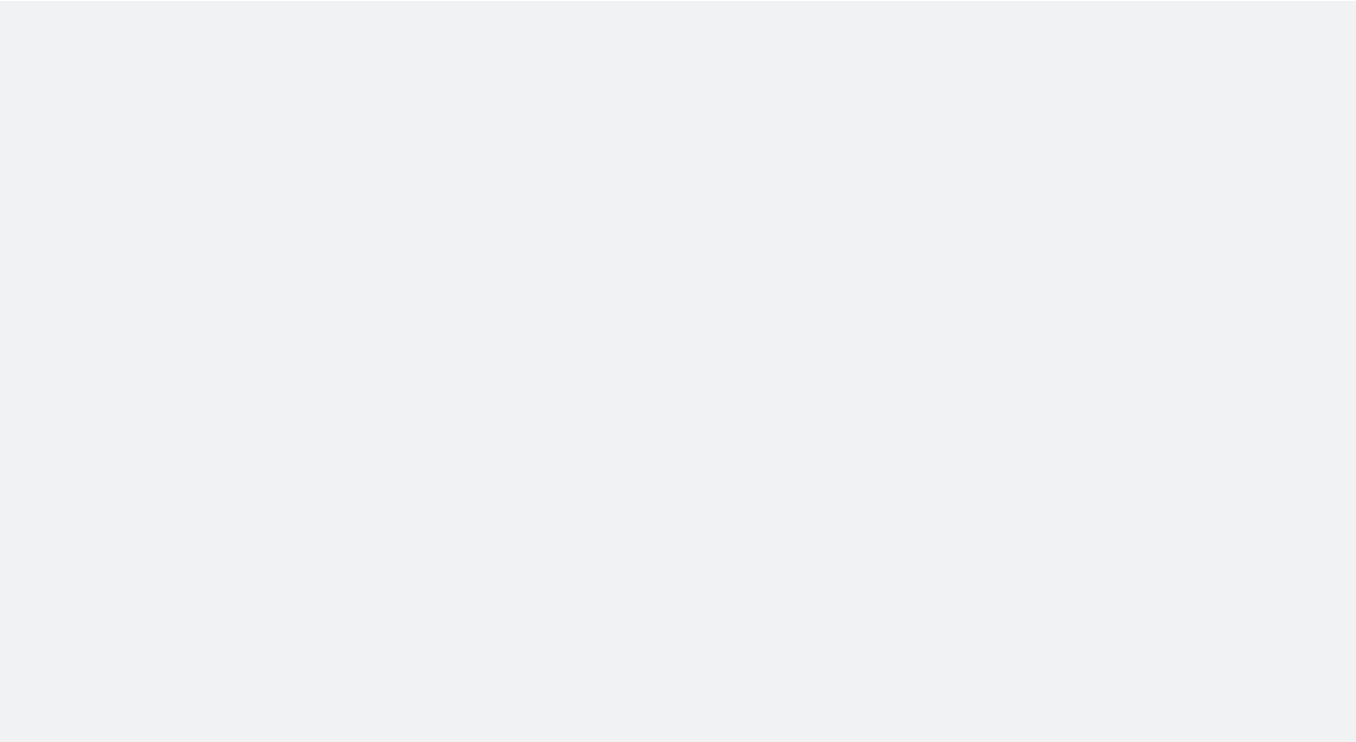 scroll, scrollTop: 0, scrollLeft: 0, axis: both 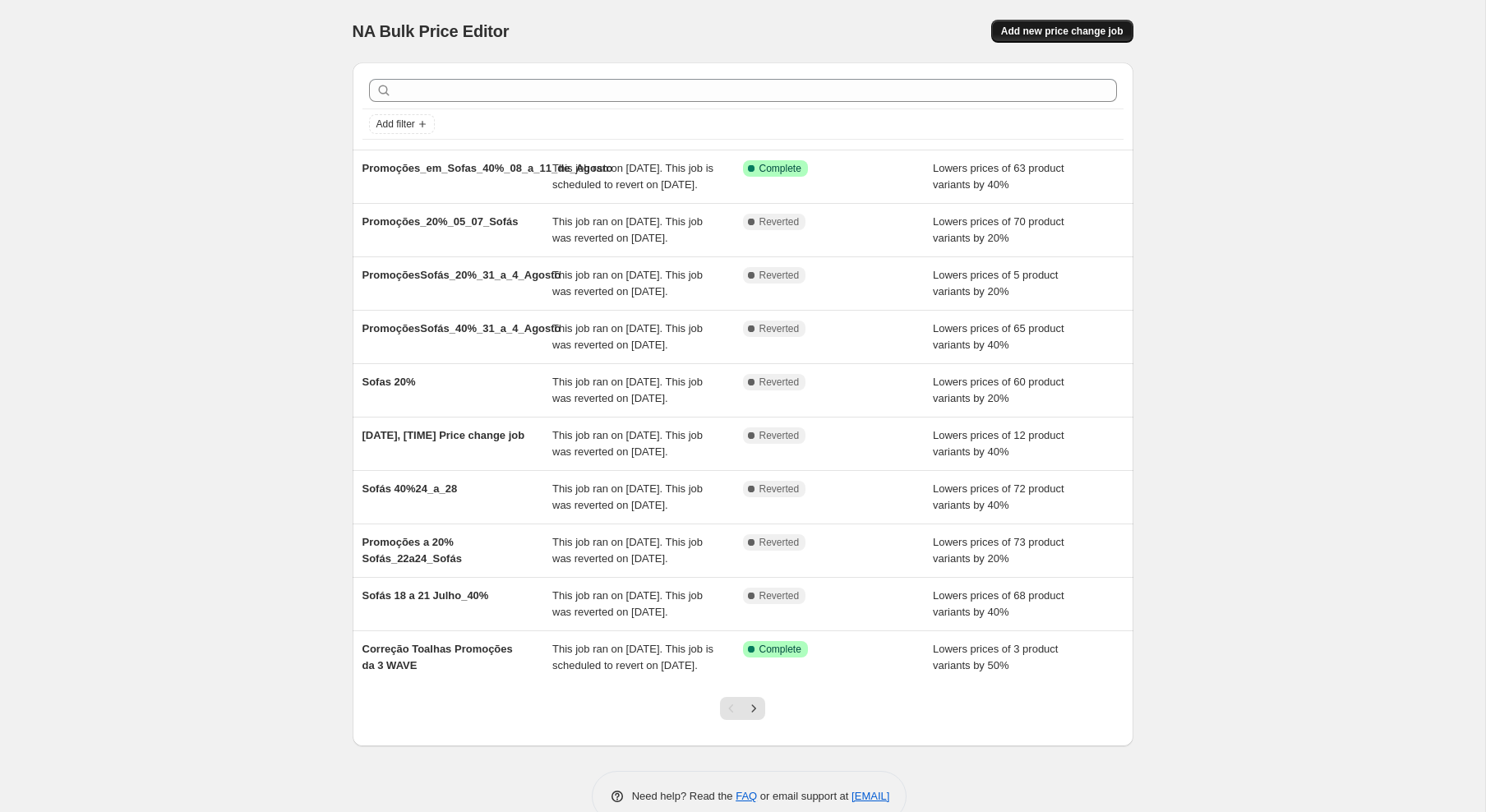 click on "Add new price change job" at bounding box center [1062, 31] 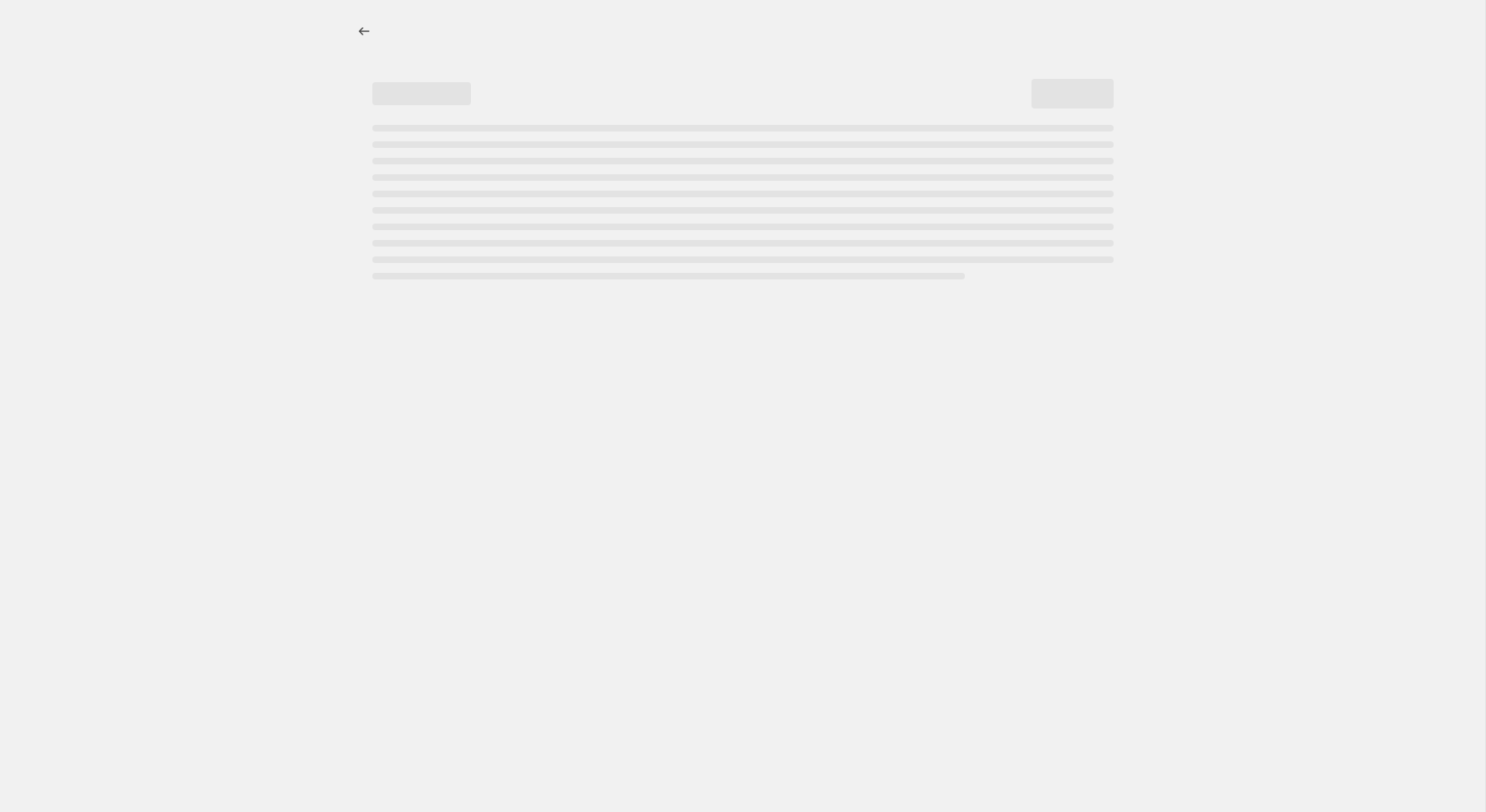 select on "percentage" 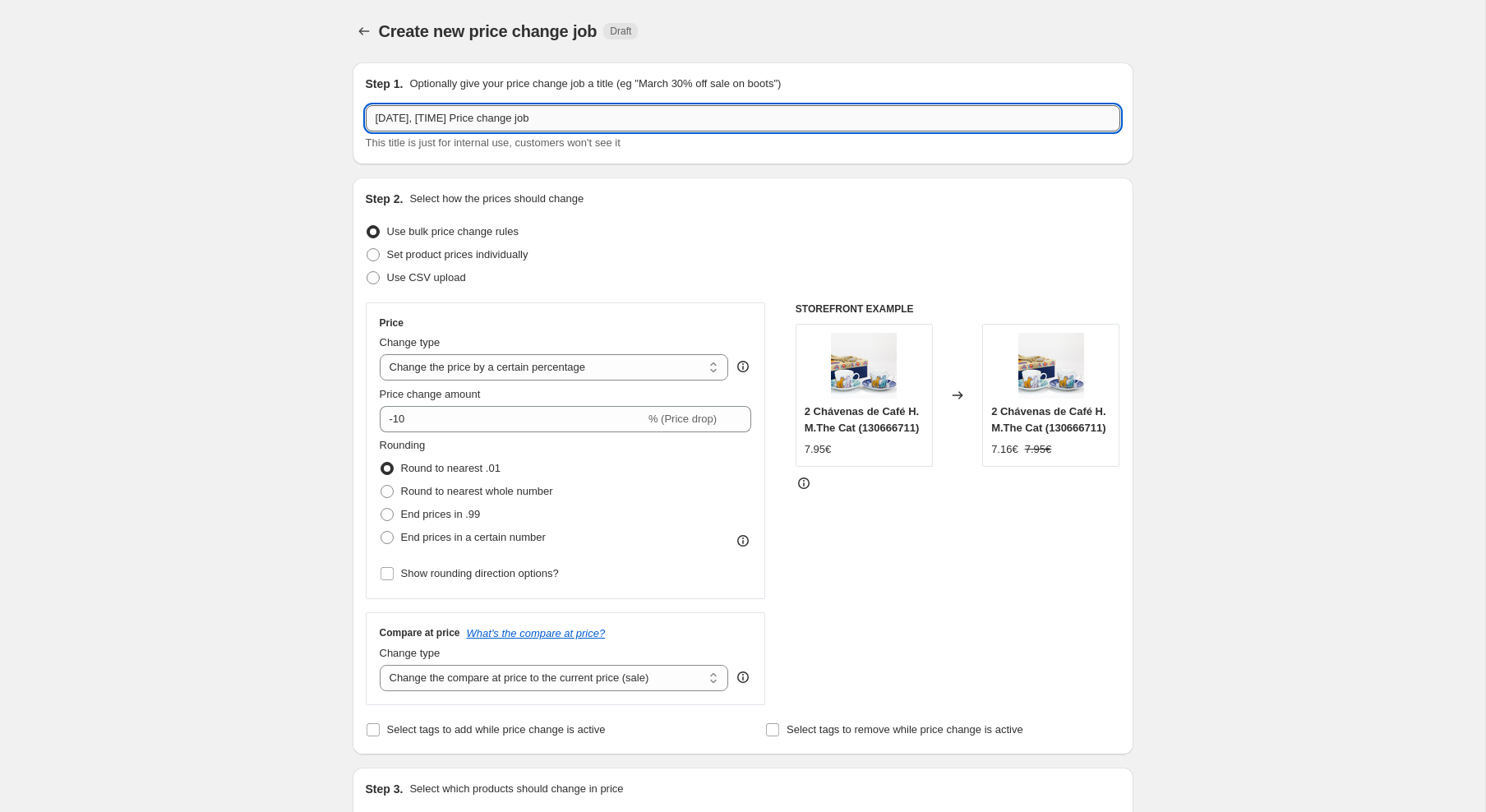 click on "[DATE], [TIME] Price change job" at bounding box center (743, 118) 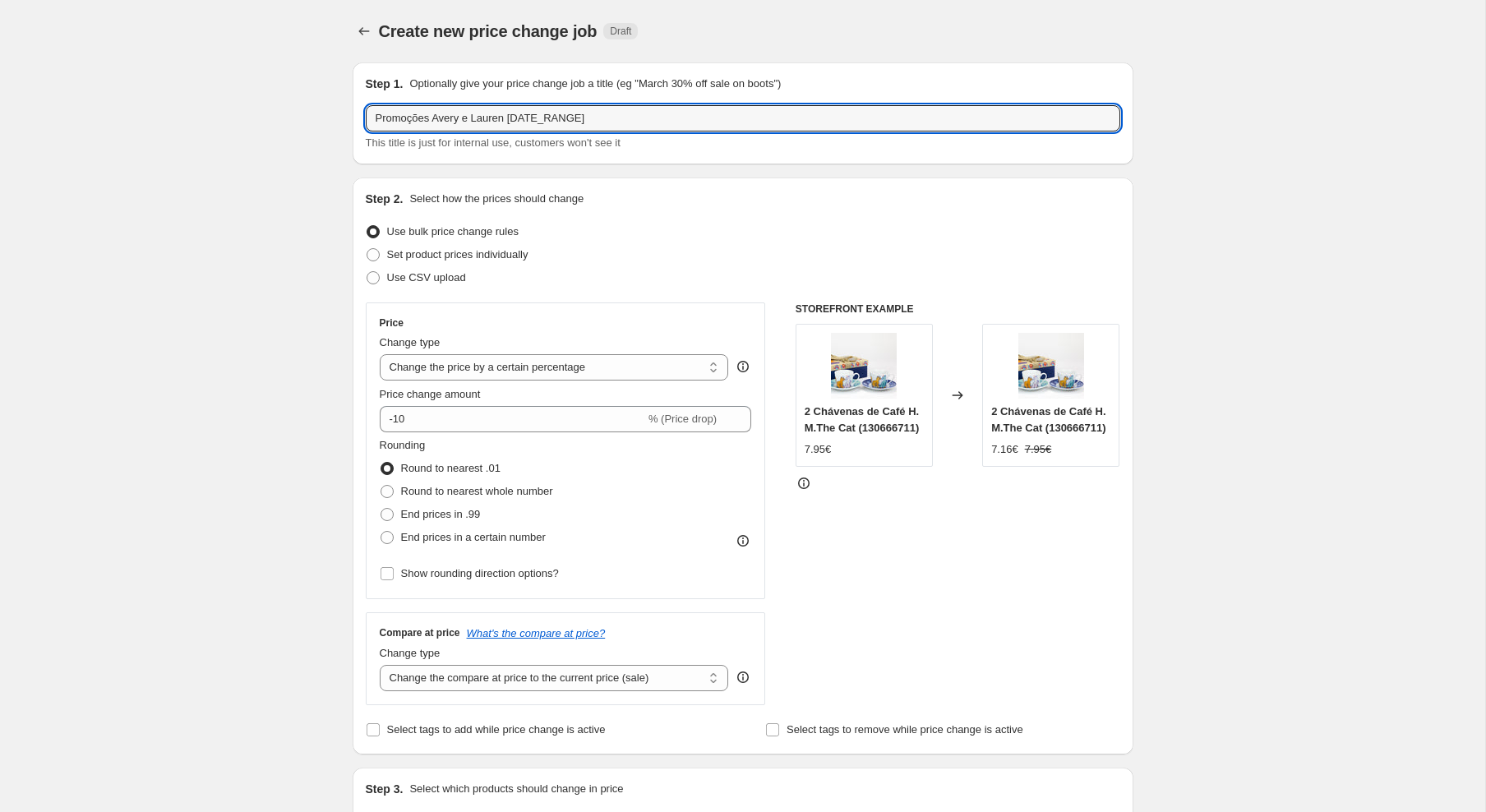 type on "Promoções Avery e Lauren [DATE_RANGE]" 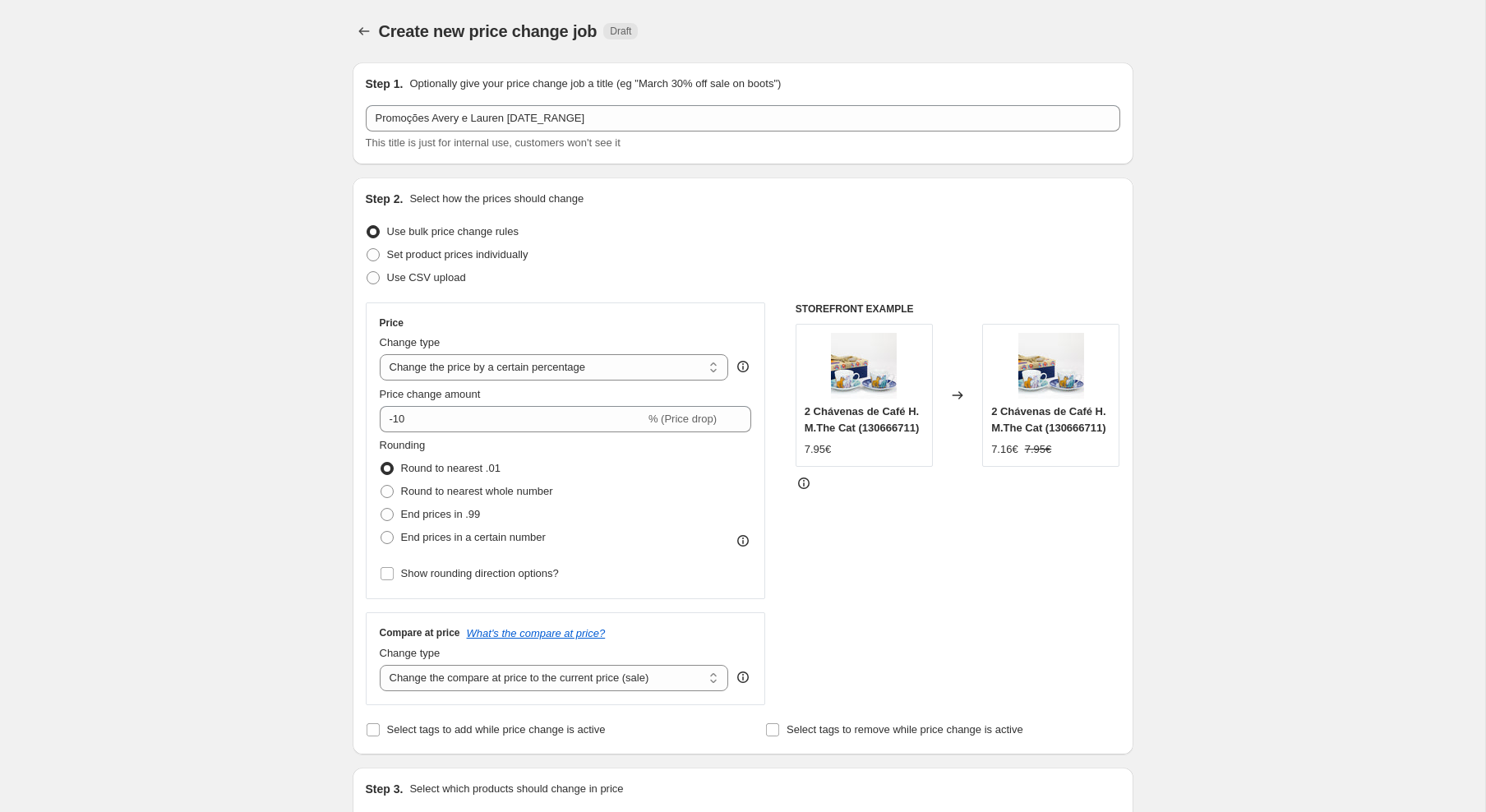 click on "Price change amount -10 % (Price drop)" at bounding box center (565, 409) 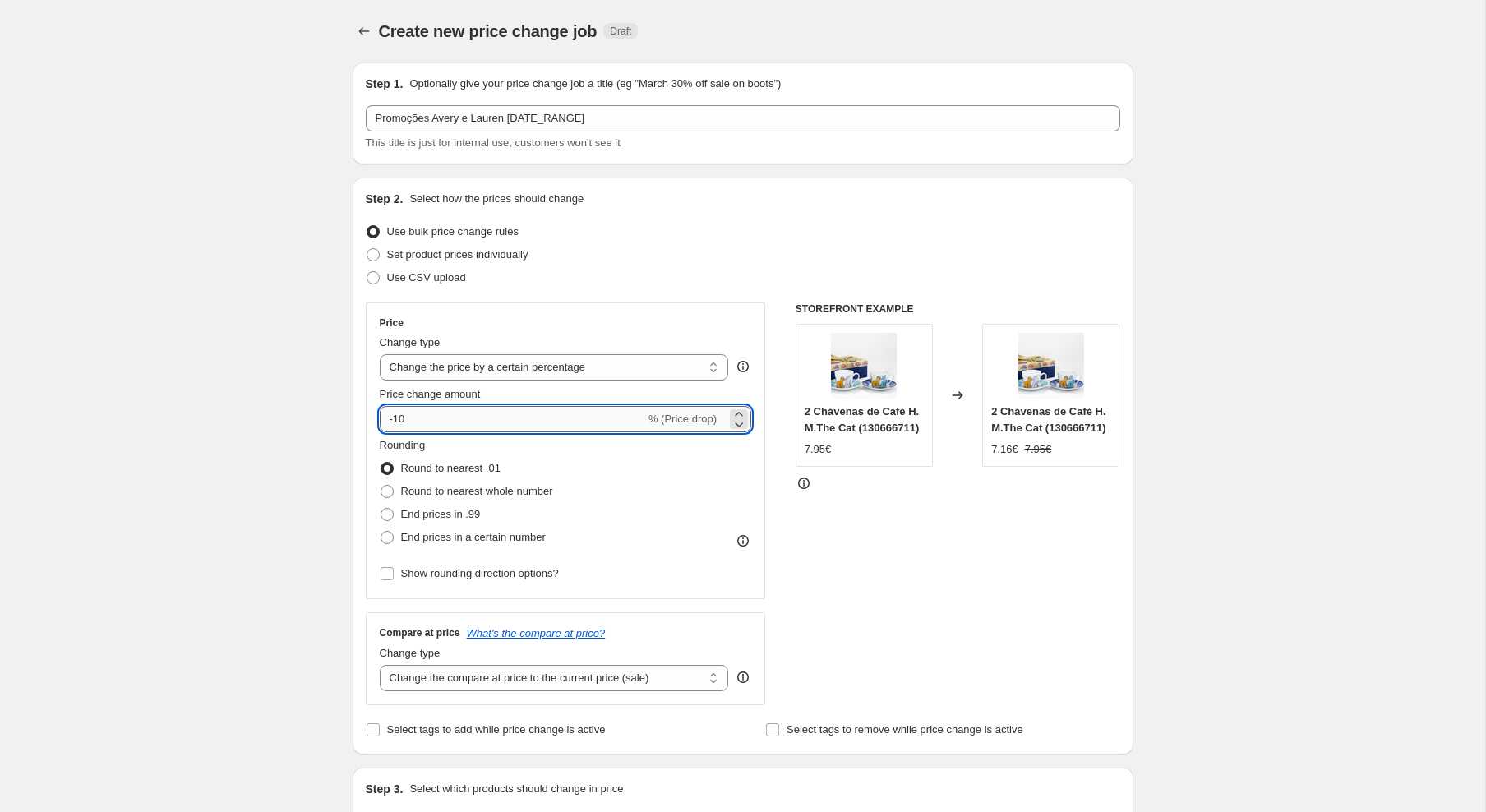 click on "-10" at bounding box center (512, 419) 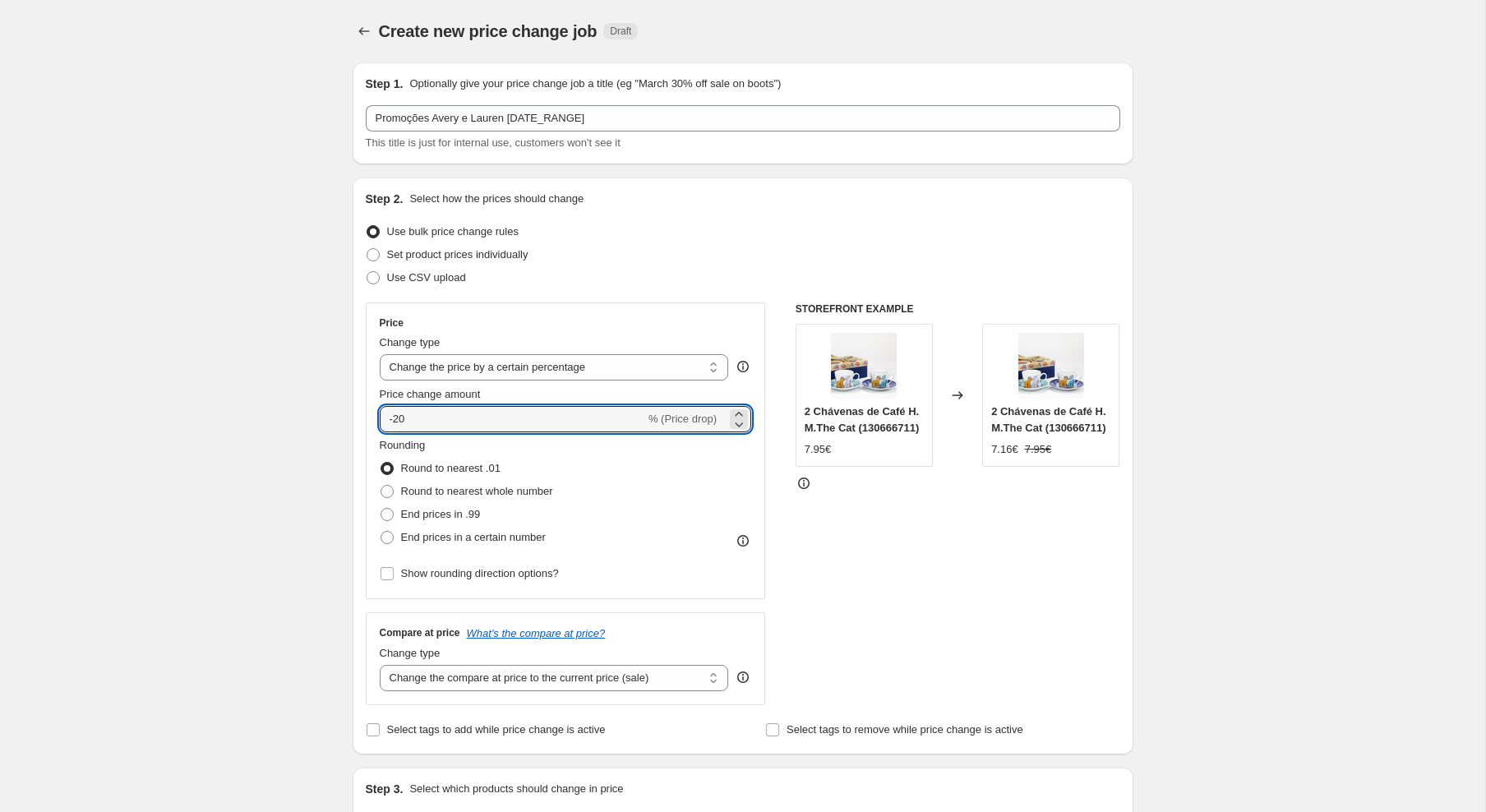 type on "-20" 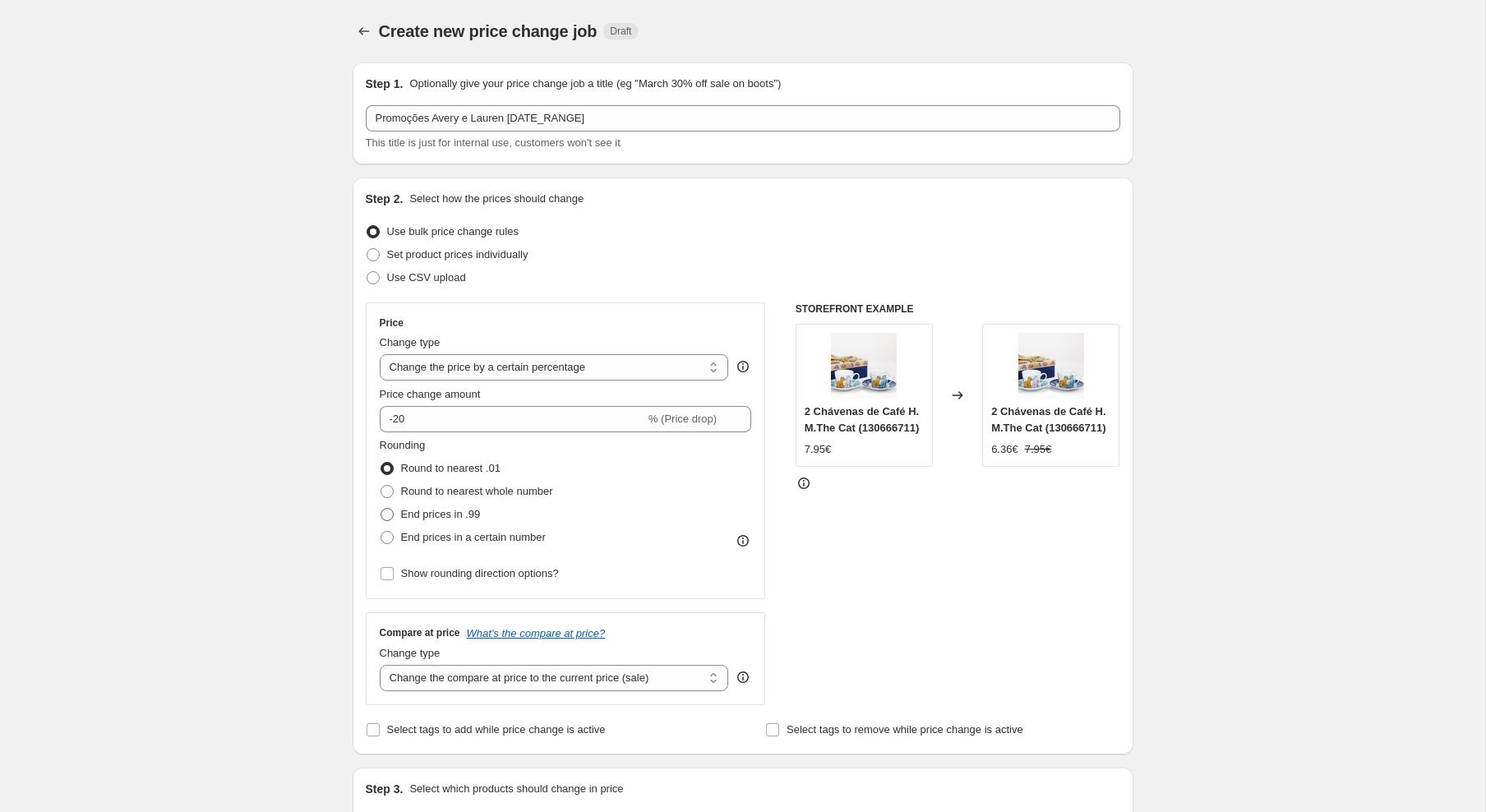 click on "End prices in .99" at bounding box center (441, 514) 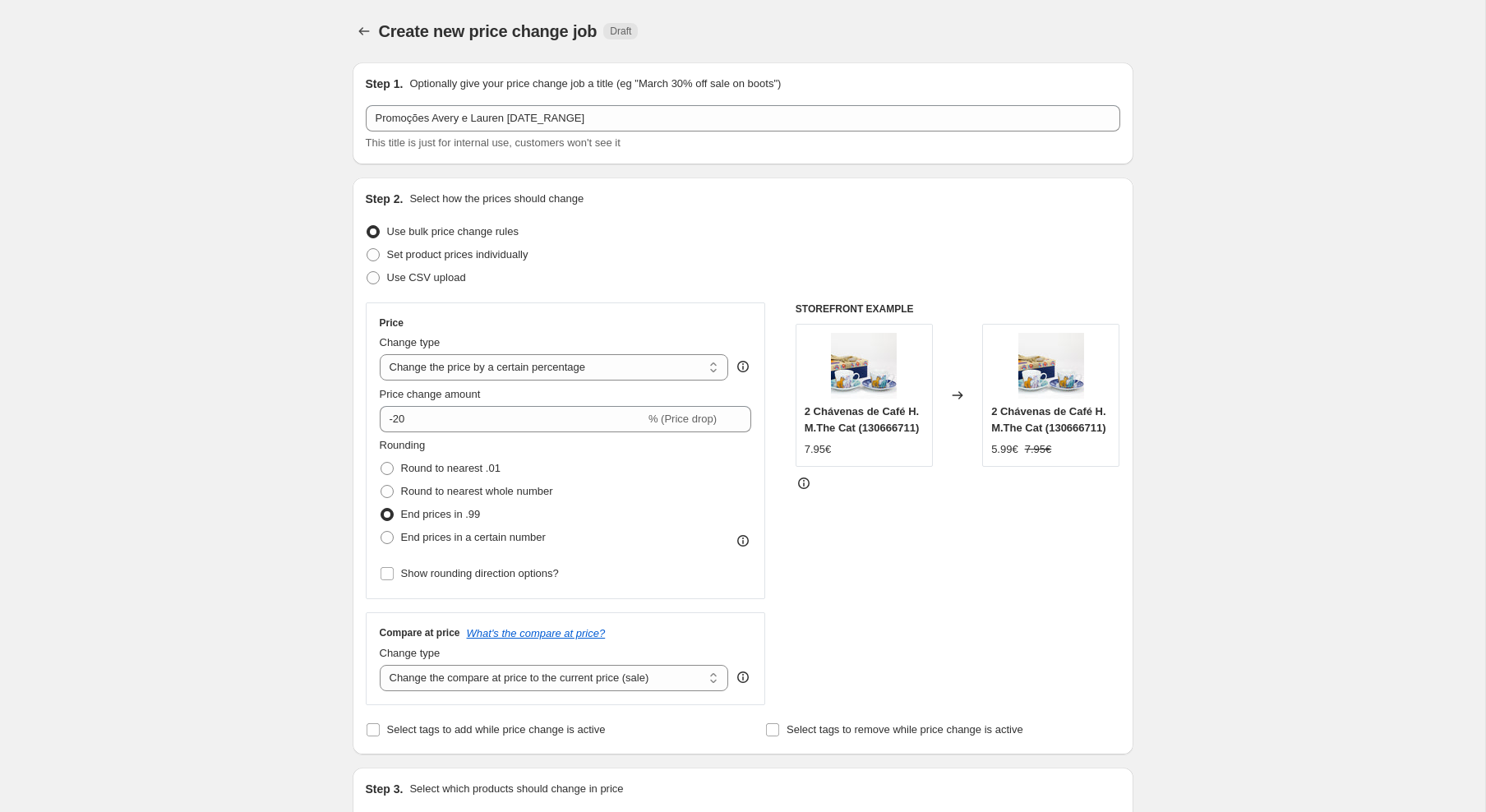 click on "End prices in .99" at bounding box center [441, 514] 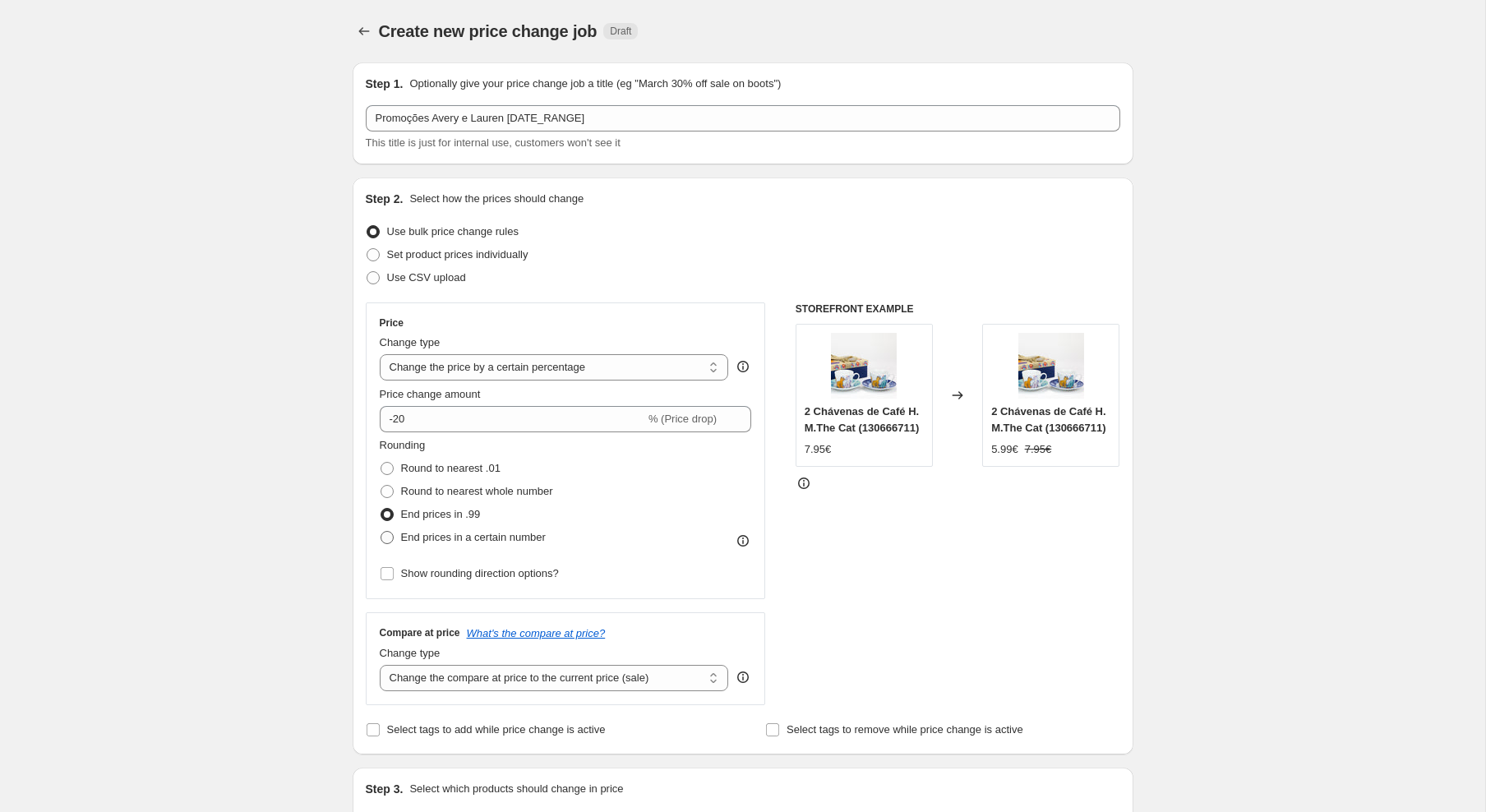 click on "End prices in a certain number" at bounding box center (473, 537) 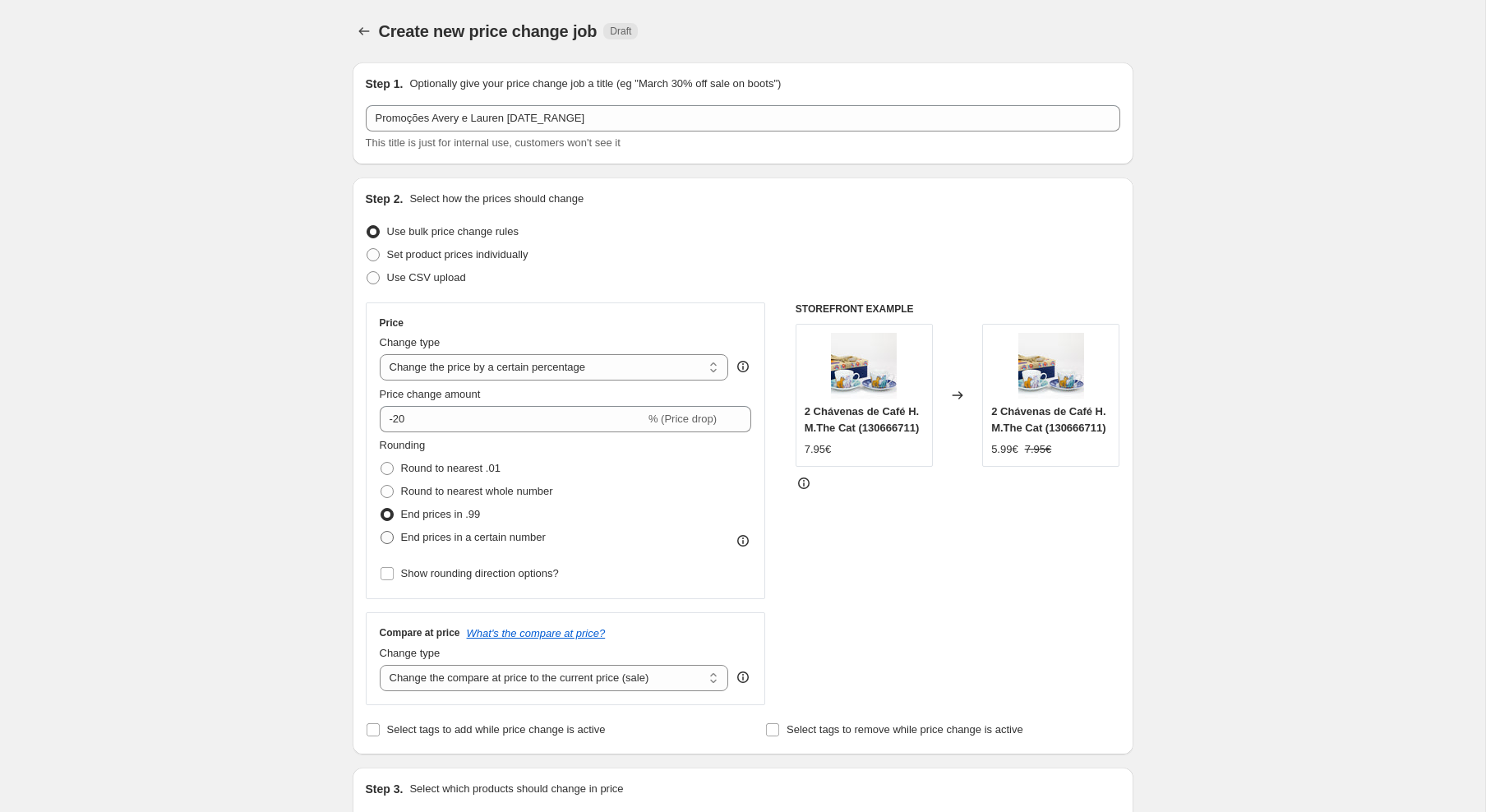 radio on "true" 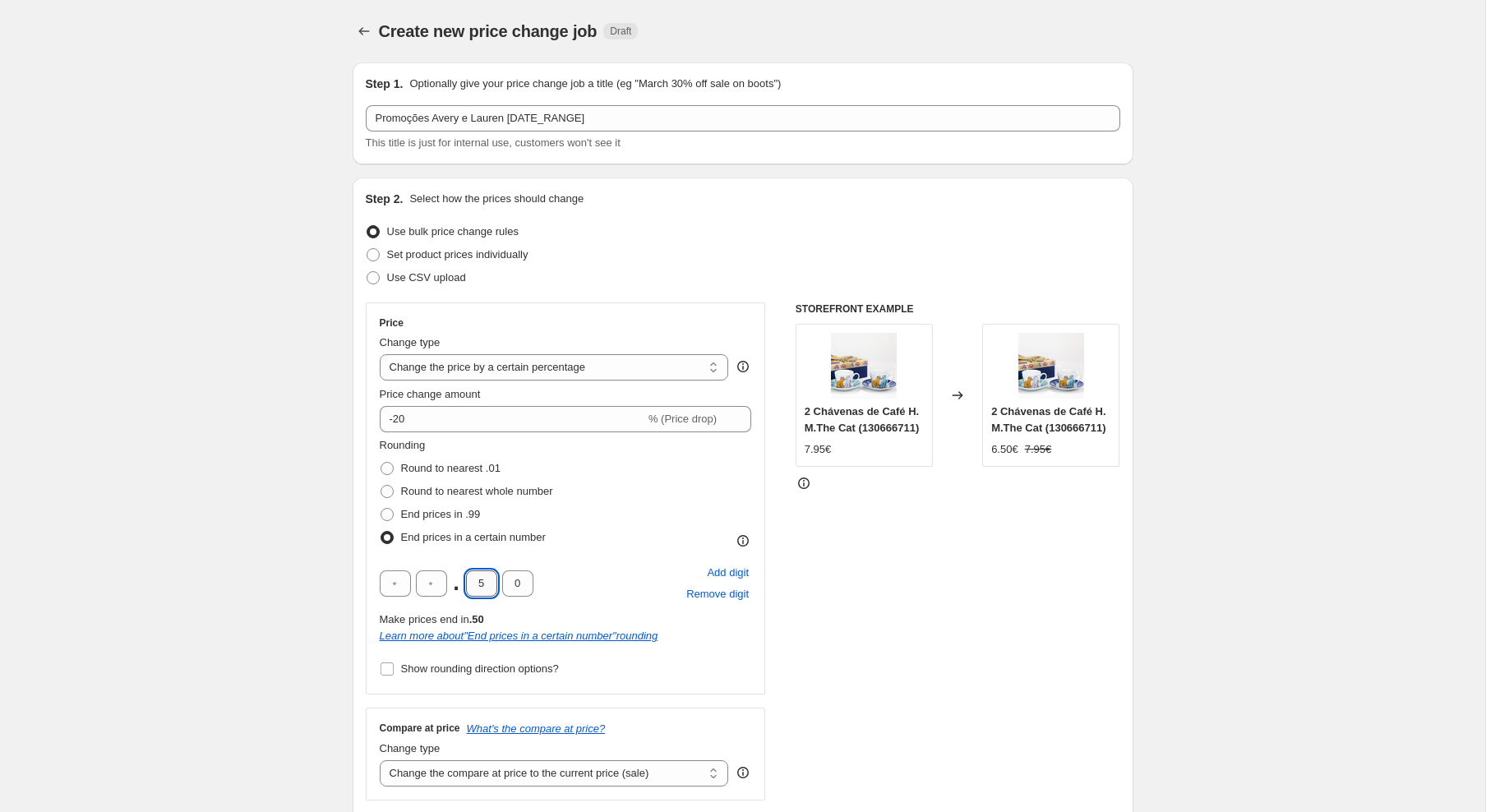 click on "5" at bounding box center (482, 584) 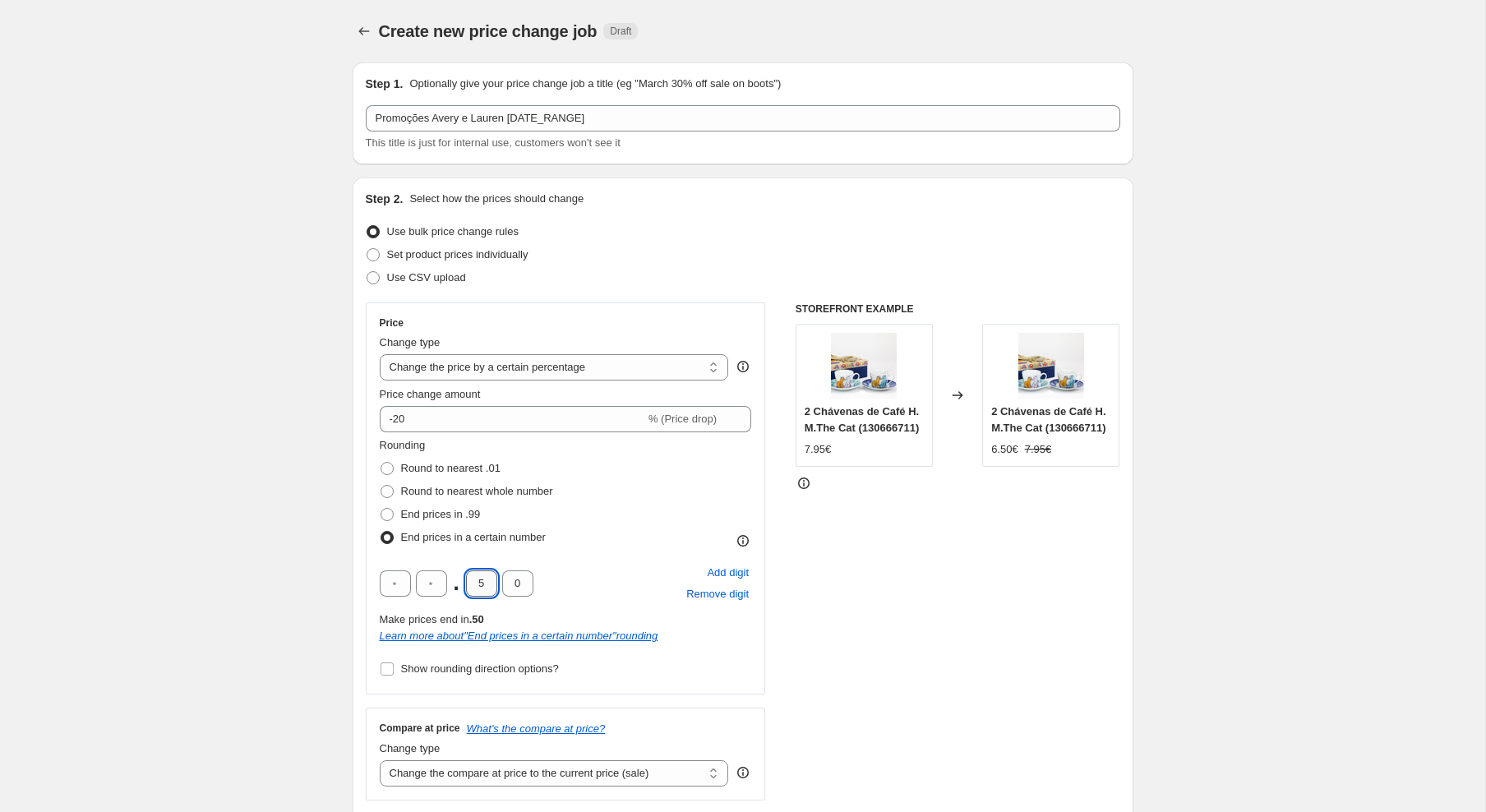 click on "5" at bounding box center (482, 584) 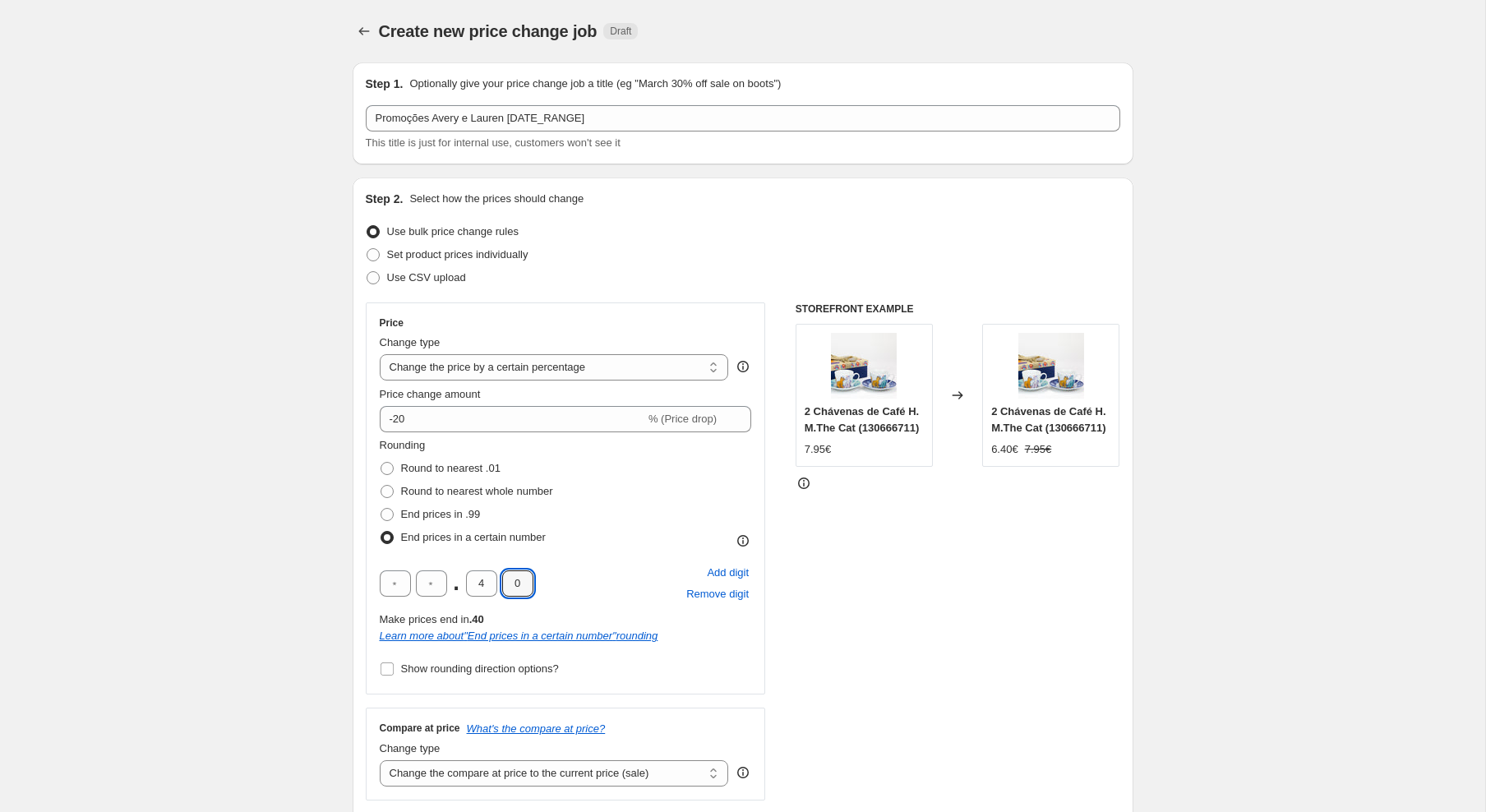 click on "Create new price change job. This page is ready Create new price change job Draft Step 1. Optionally give your price change job a title (eg "March 30% off sale on boots") Promoções Avery e Lauren [DATE_RANGE] This title is just for internal use, customers won't see it Step 2. Select how the prices should change Use bulk price change rules Set product prices individually Use CSV upload Price Change type Change the price to a certain amount Change the price by a certain amount Change the price by a certain percentage Change the price to the current compare at price (price before sale) Change the price by a certain amount relative to the compare at price Change the price by a certain percentage relative to the compare at price Don't change the price Change the price by a certain percentage relative to the cost per item Change price to certain cost margin Change the price by a certain percentage Price change amount -20 % (Price drop) Rounding Round to nearest .01 Round to nearest whole number End prices in .99 . 4 0" at bounding box center [742, 869] 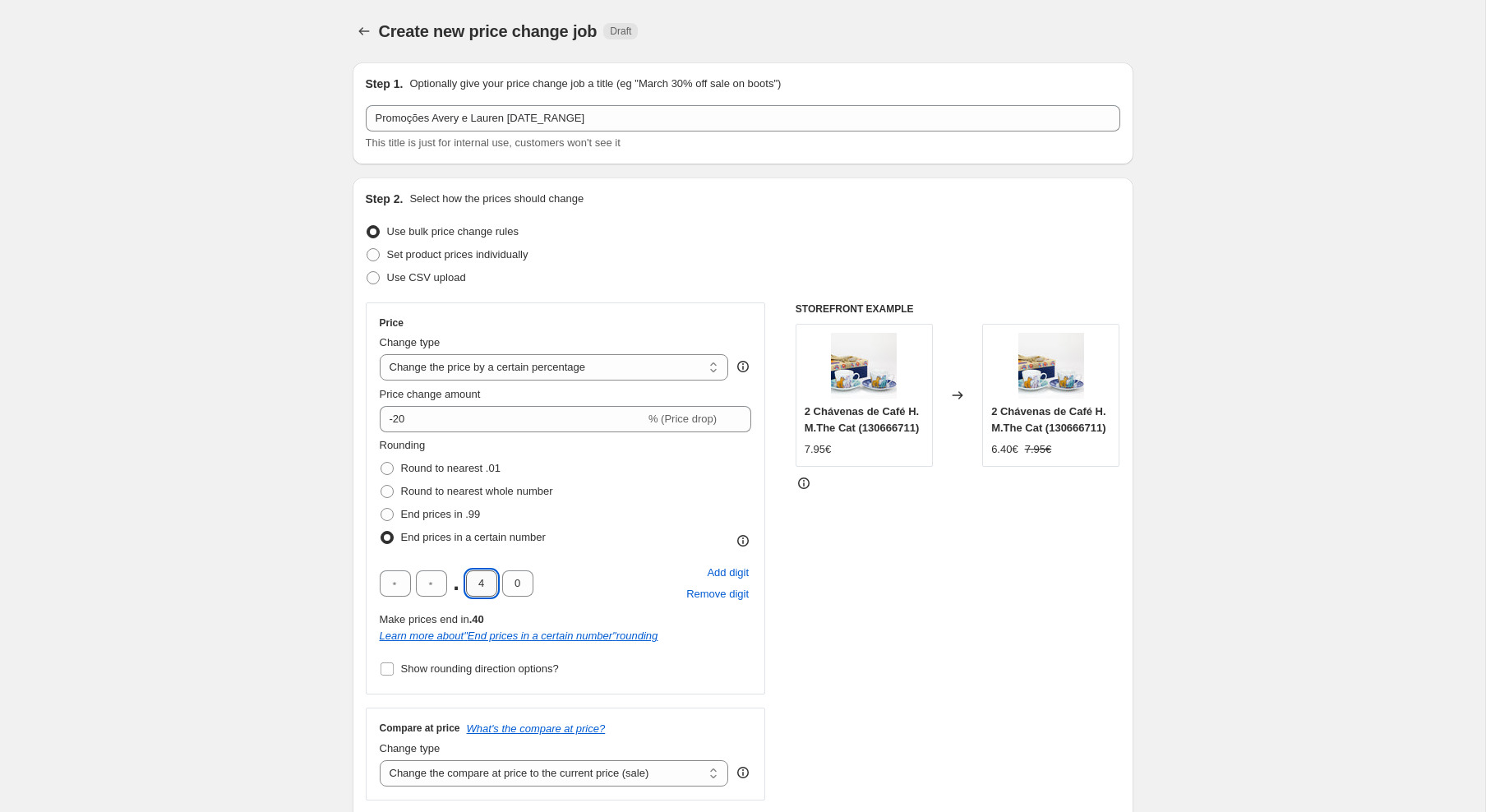 click on "4" at bounding box center [482, 584] 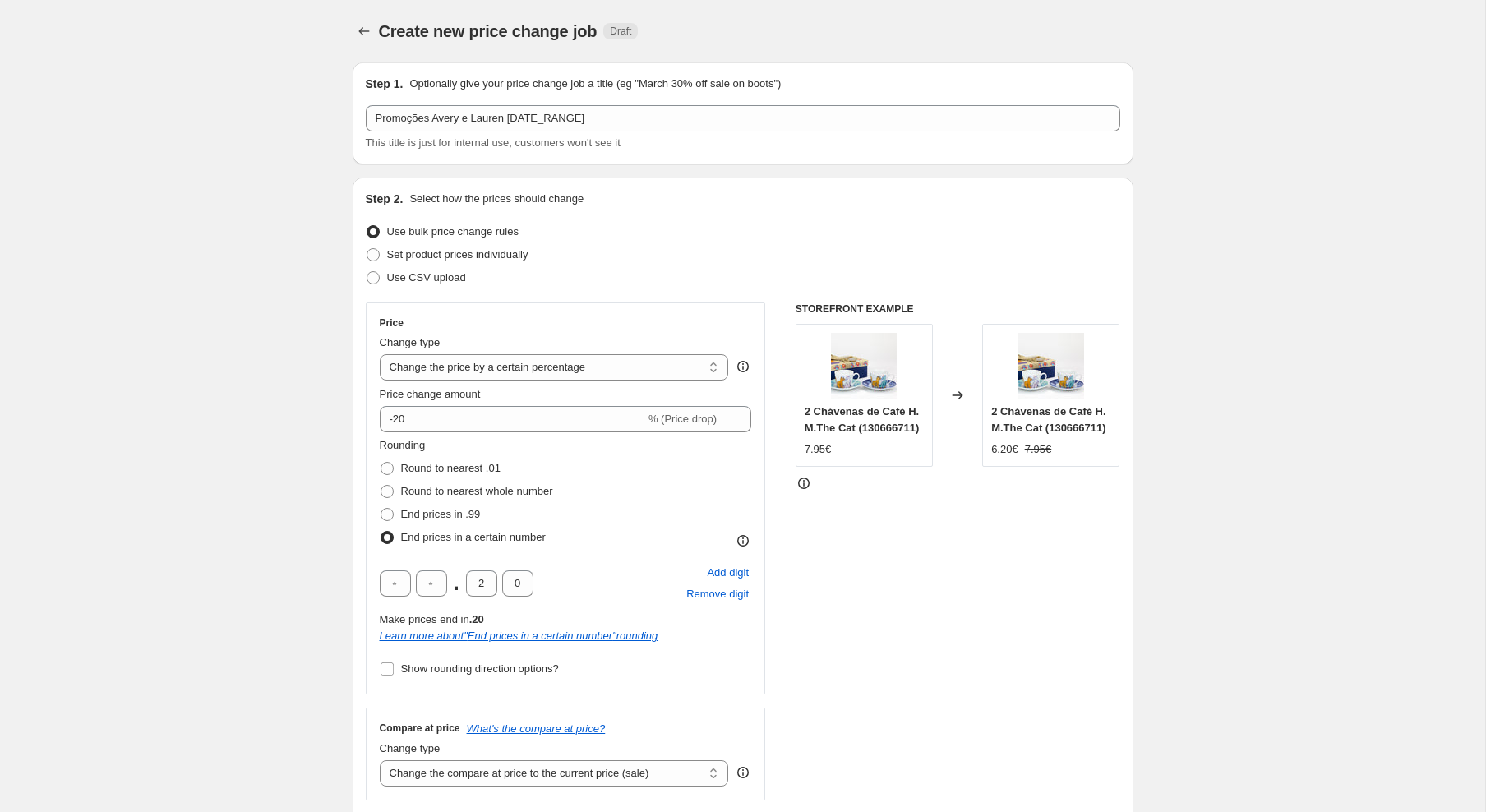 click on "Create new price change job. This page is ready Create new price change job Draft Step 1. Optionally give your price change job a title (eg "March 30% off sale on boots") Promoções Avery e Lauren [DATE_RANGE] This title is just for internal use, customers won't see it Step 2. Select how the prices should change Use bulk price change rules Set product prices individually Use CSV upload Price Change type Change the price to a certain amount Change the price by a certain amount Change the price by a certain percentage Change the price to the current compare at price (price before sale) Change the price by a certain amount relative to the compare at price Change the price by a certain percentage relative to the compare at price Don't change the price Change the price by a certain percentage relative to the cost per item Change price to certain cost margin Change the price by a certain percentage Price change amount -20 % (Price drop) Rounding Round to nearest .01 Round to nearest whole number End prices in .99 . 2 0" at bounding box center (742, 869) 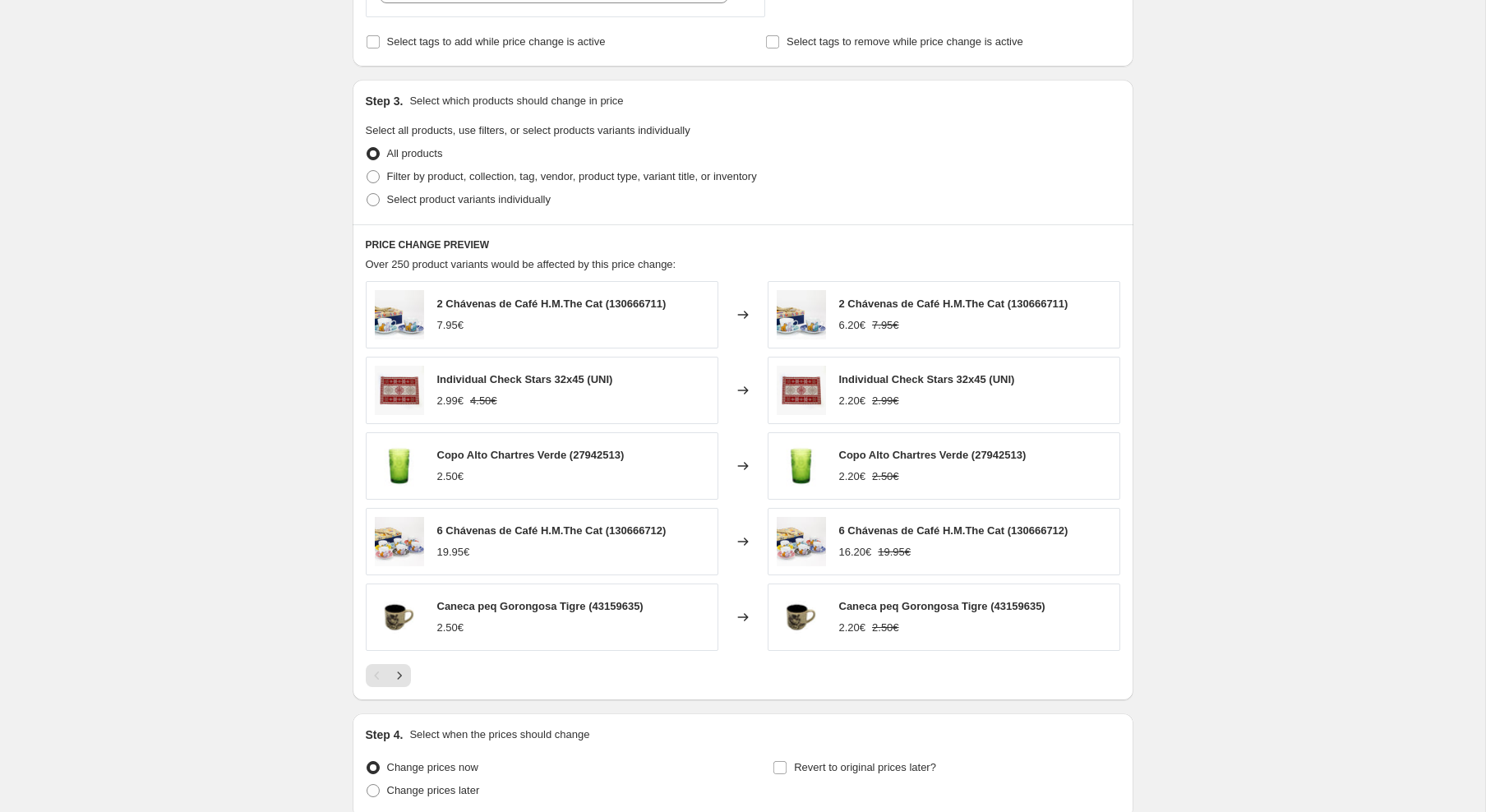 scroll, scrollTop: 793, scrollLeft: 0, axis: vertical 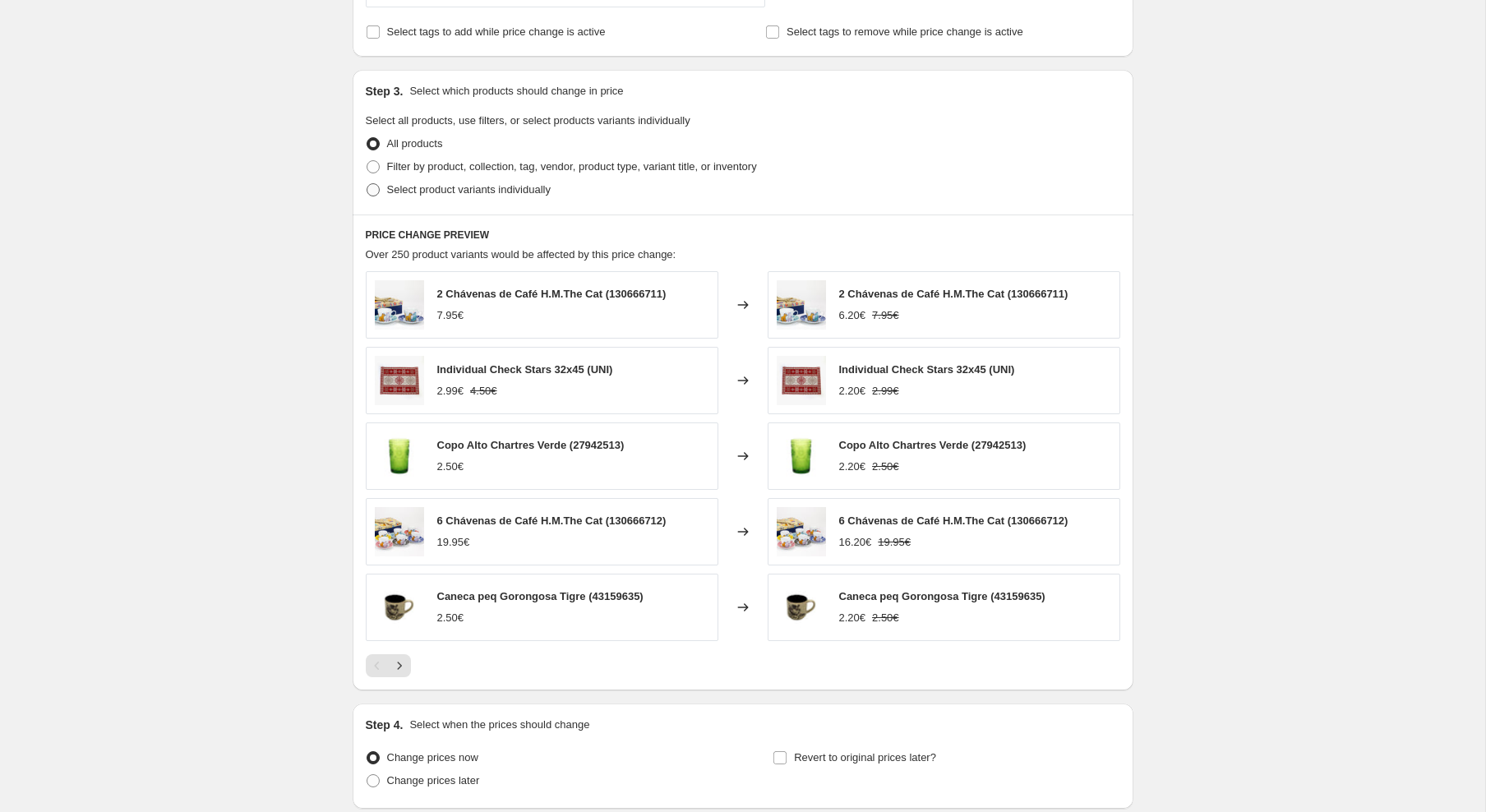 click on "Select product variants individually" at bounding box center [458, 190] 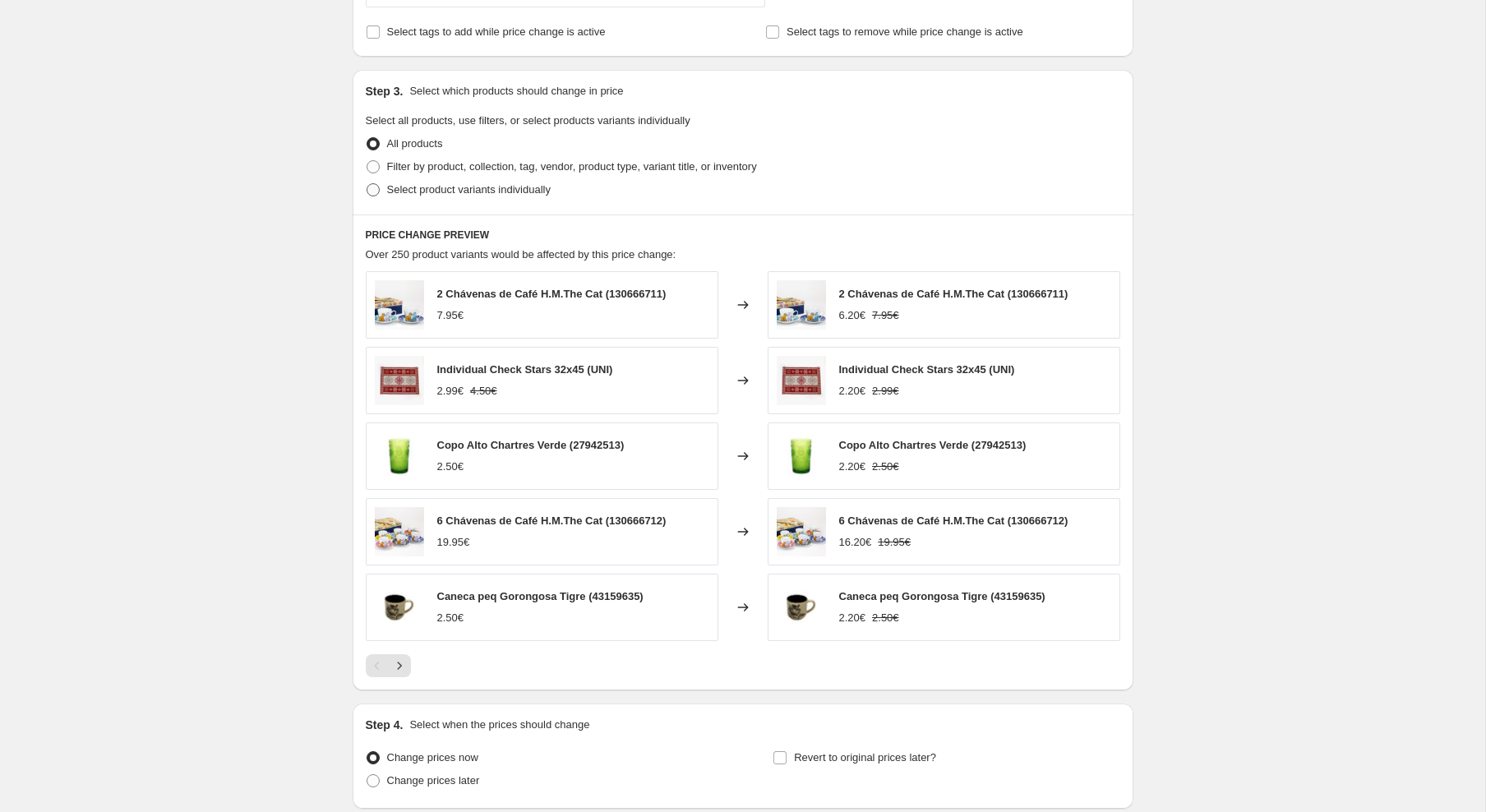 radio on "true" 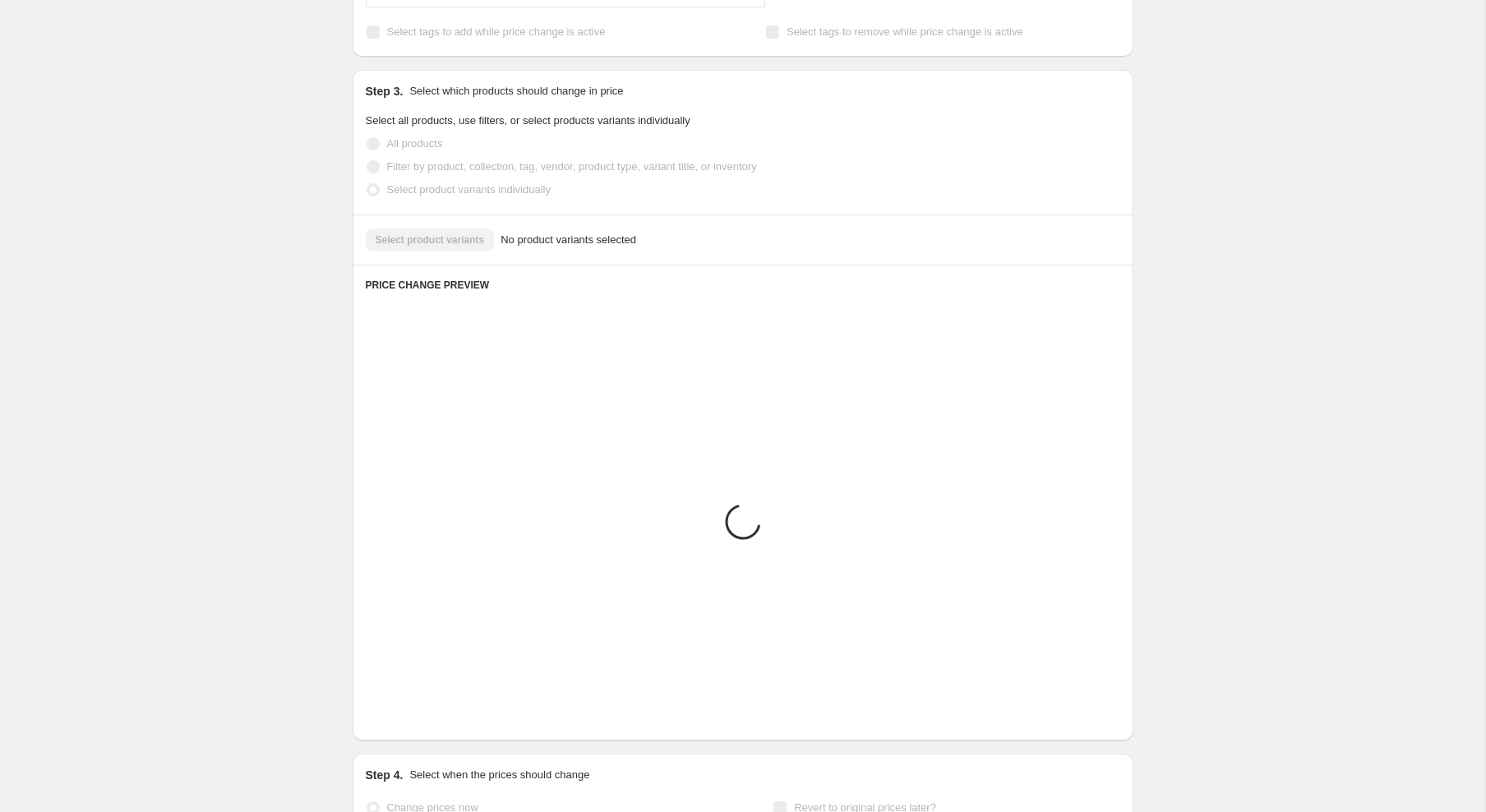 scroll, scrollTop: 563, scrollLeft: 0, axis: vertical 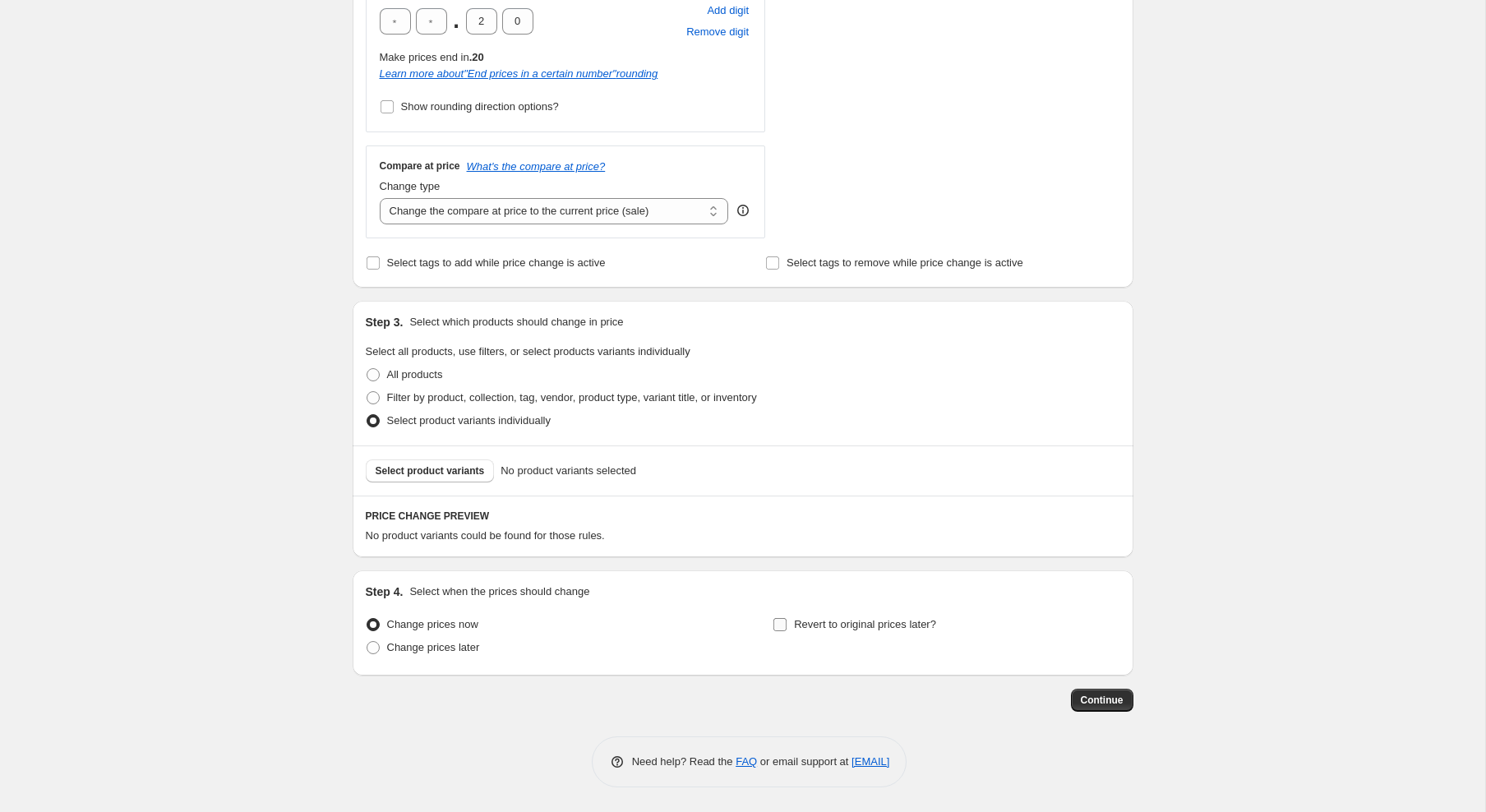 click on "Revert to original prices later?" at bounding box center [854, 625] 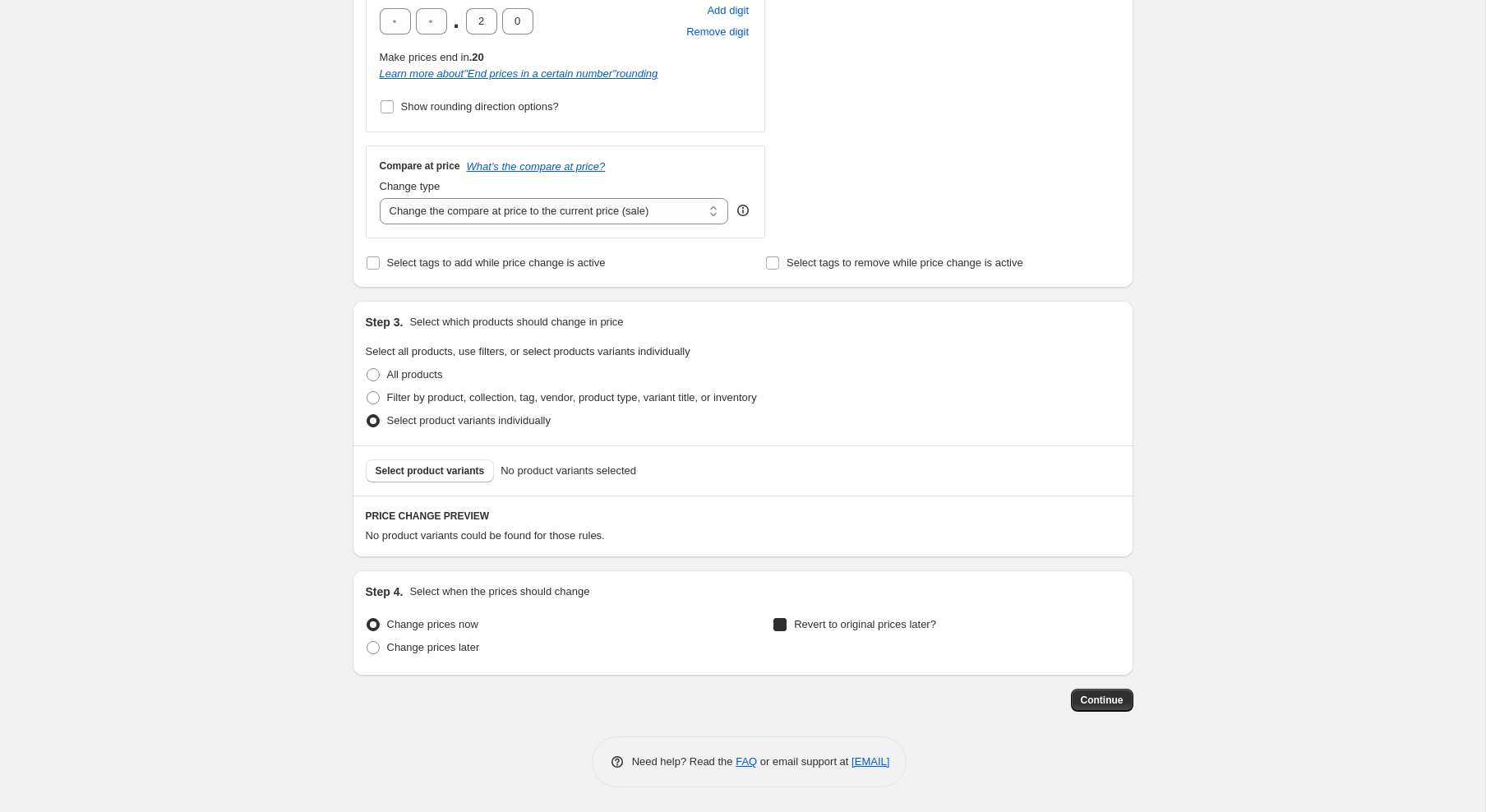 checkbox on "true" 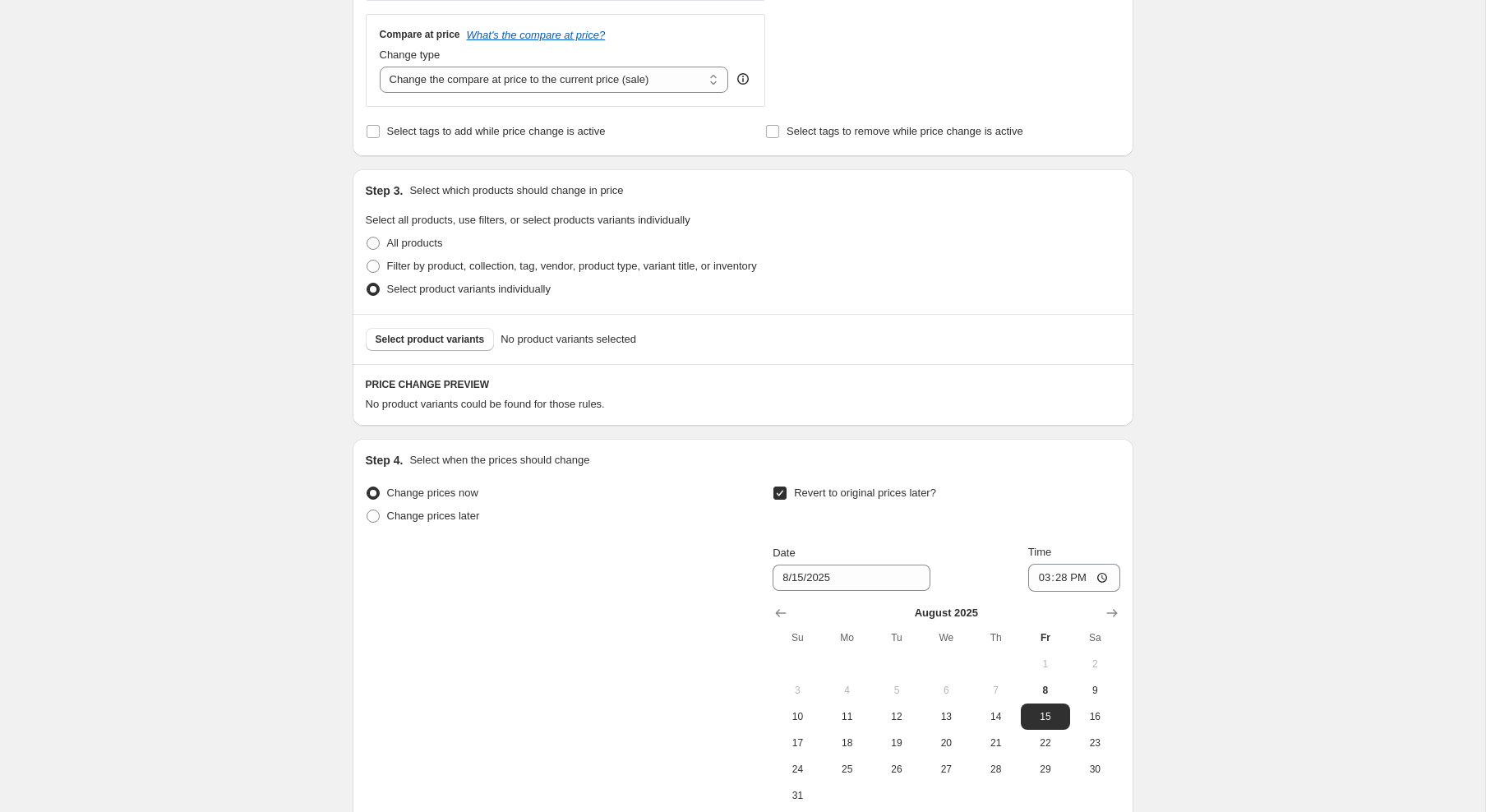 scroll, scrollTop: 870, scrollLeft: 0, axis: vertical 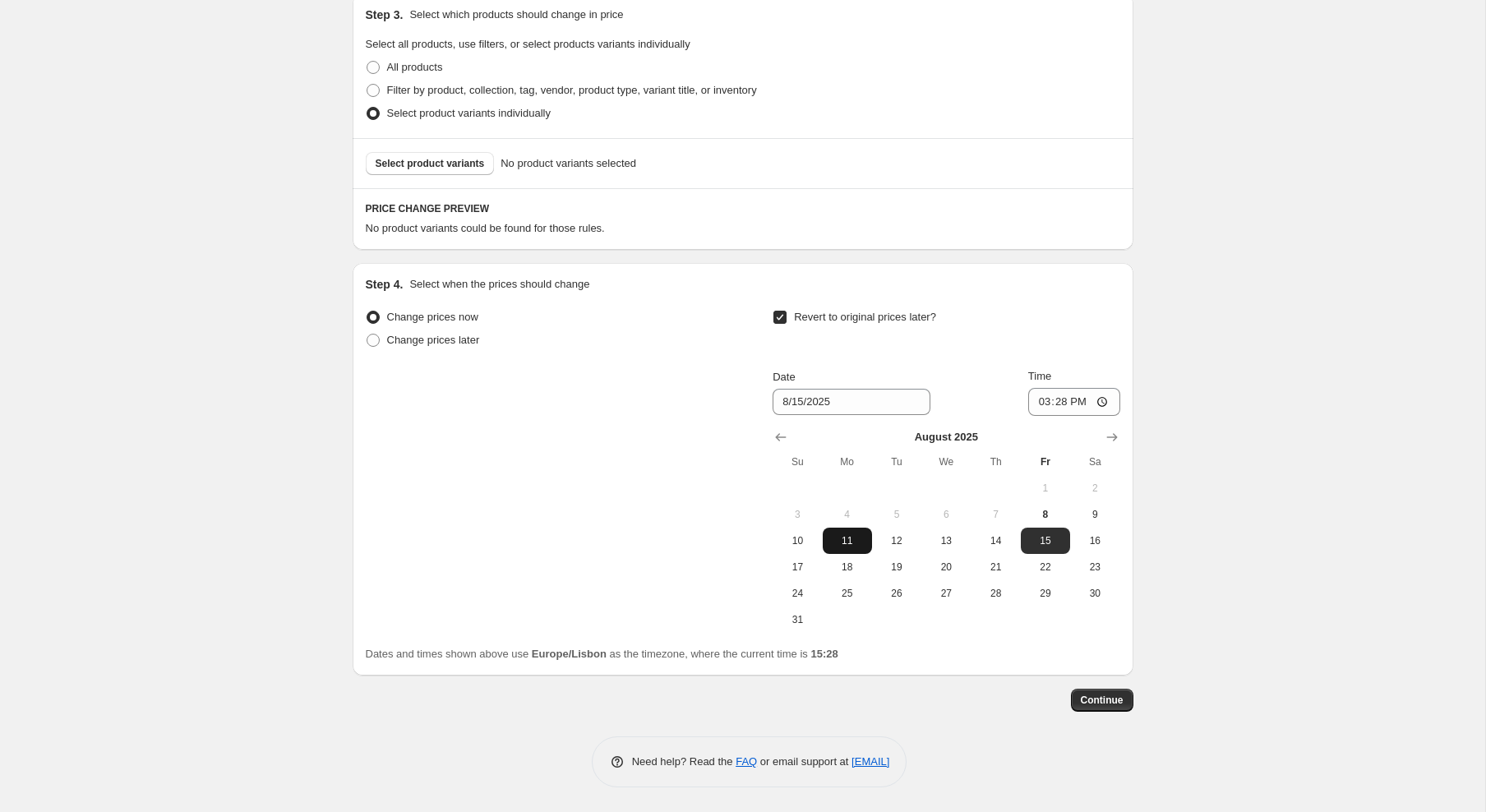 click on "11" at bounding box center (847, 541) 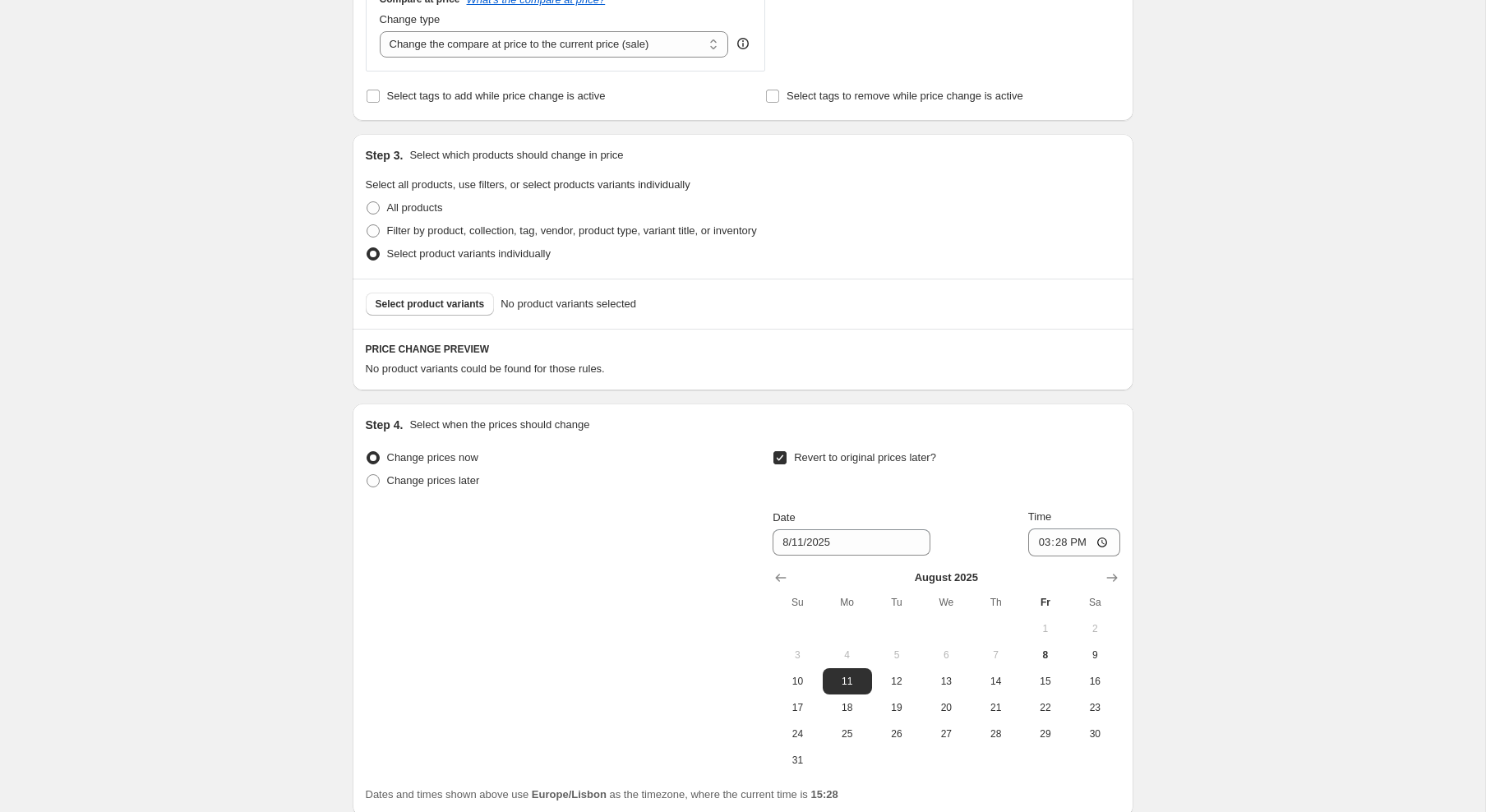 scroll, scrollTop: 728, scrollLeft: 0, axis: vertical 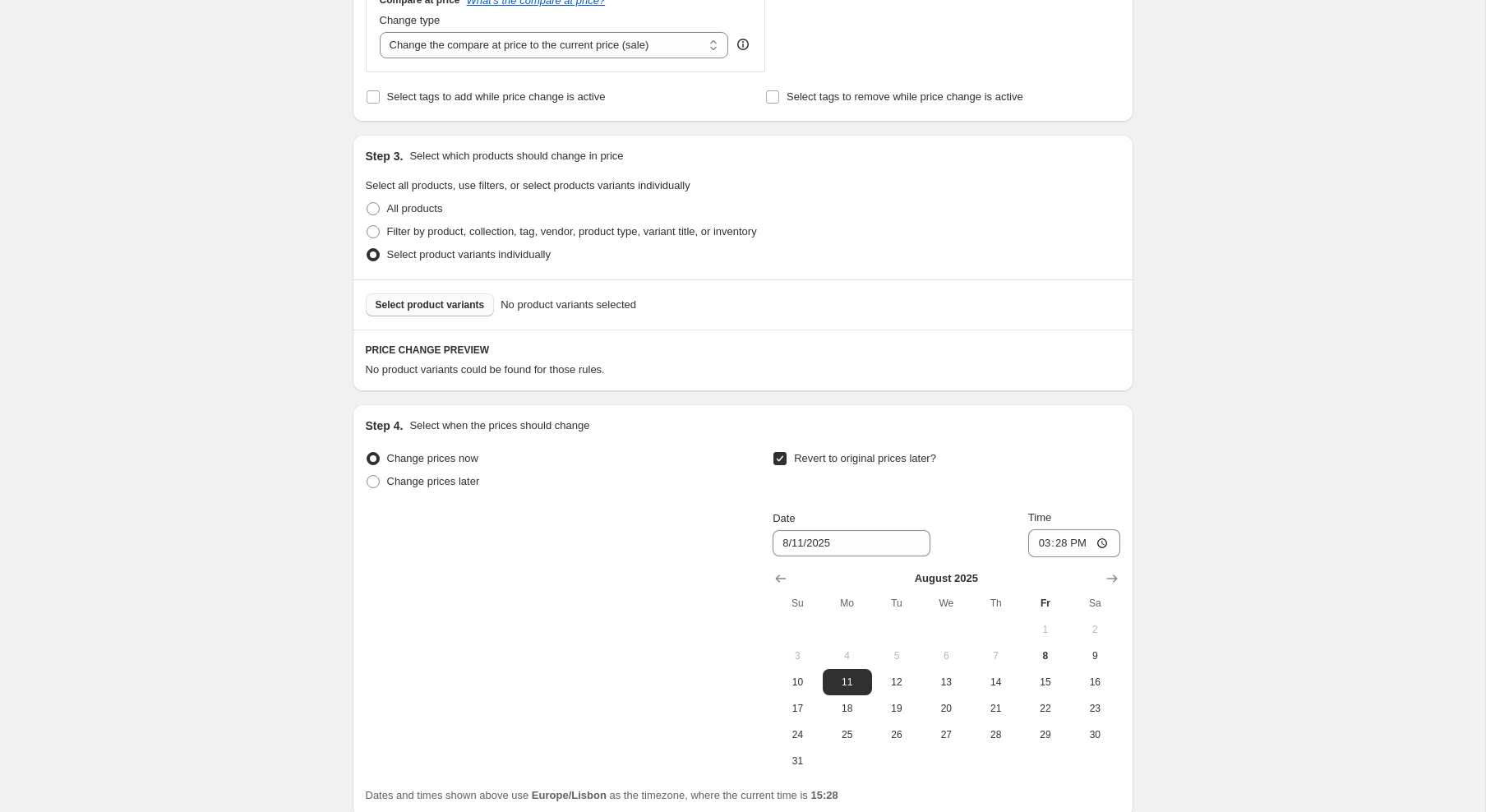 click on "Select product variants" at bounding box center [430, 305] 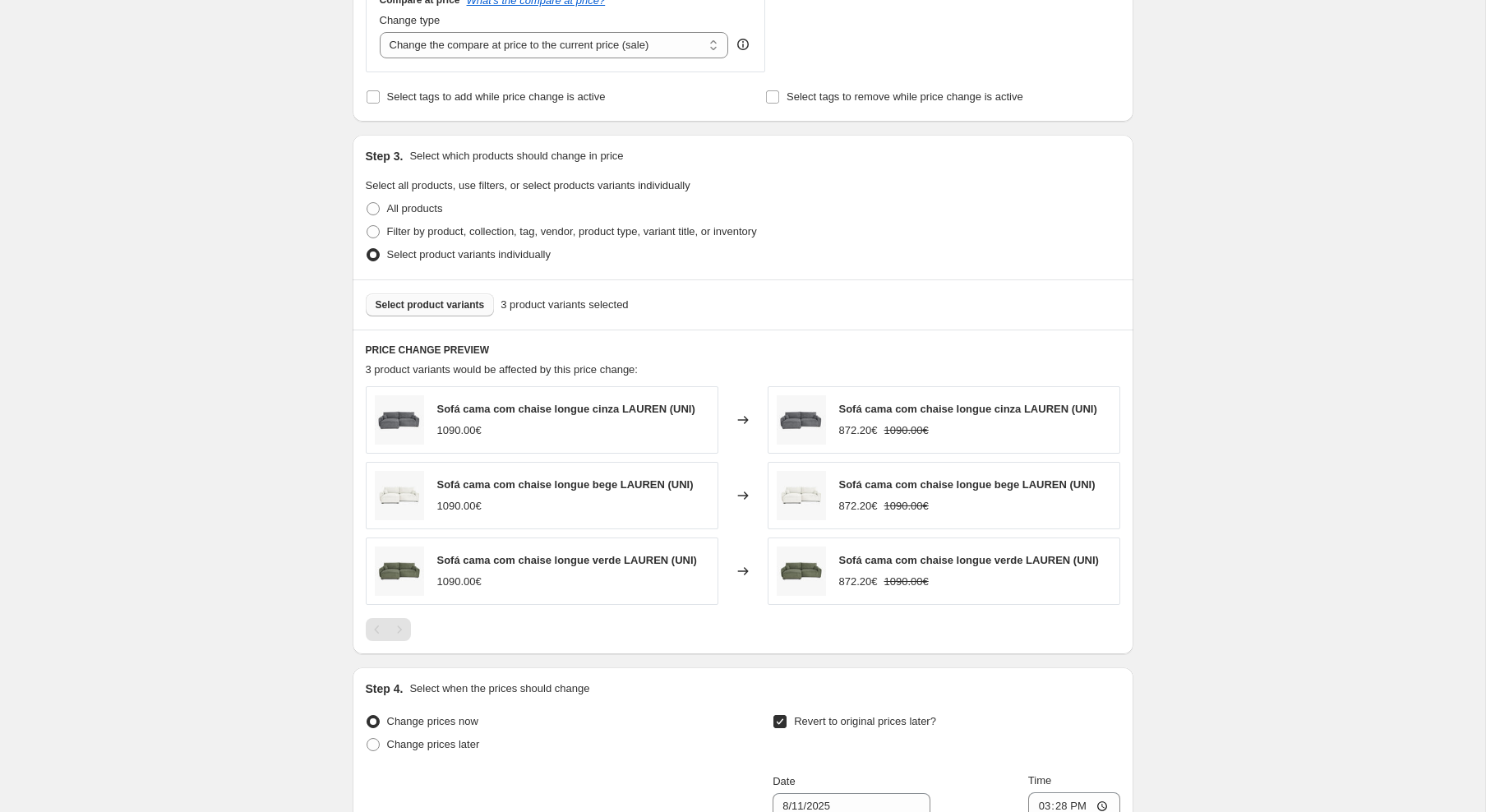 click on "Select product variants" at bounding box center [430, 305] 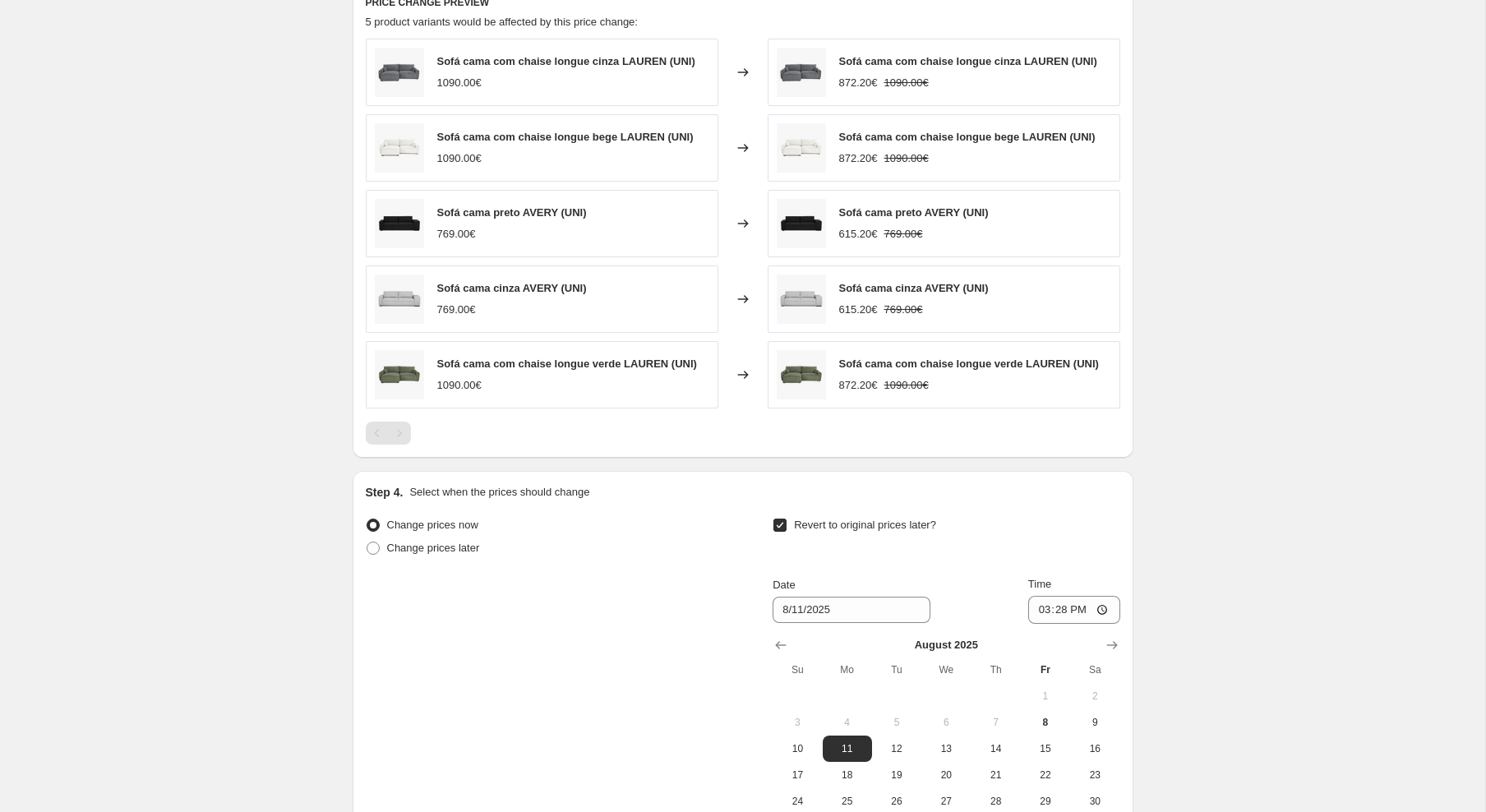 scroll, scrollTop: 1285, scrollLeft: 0, axis: vertical 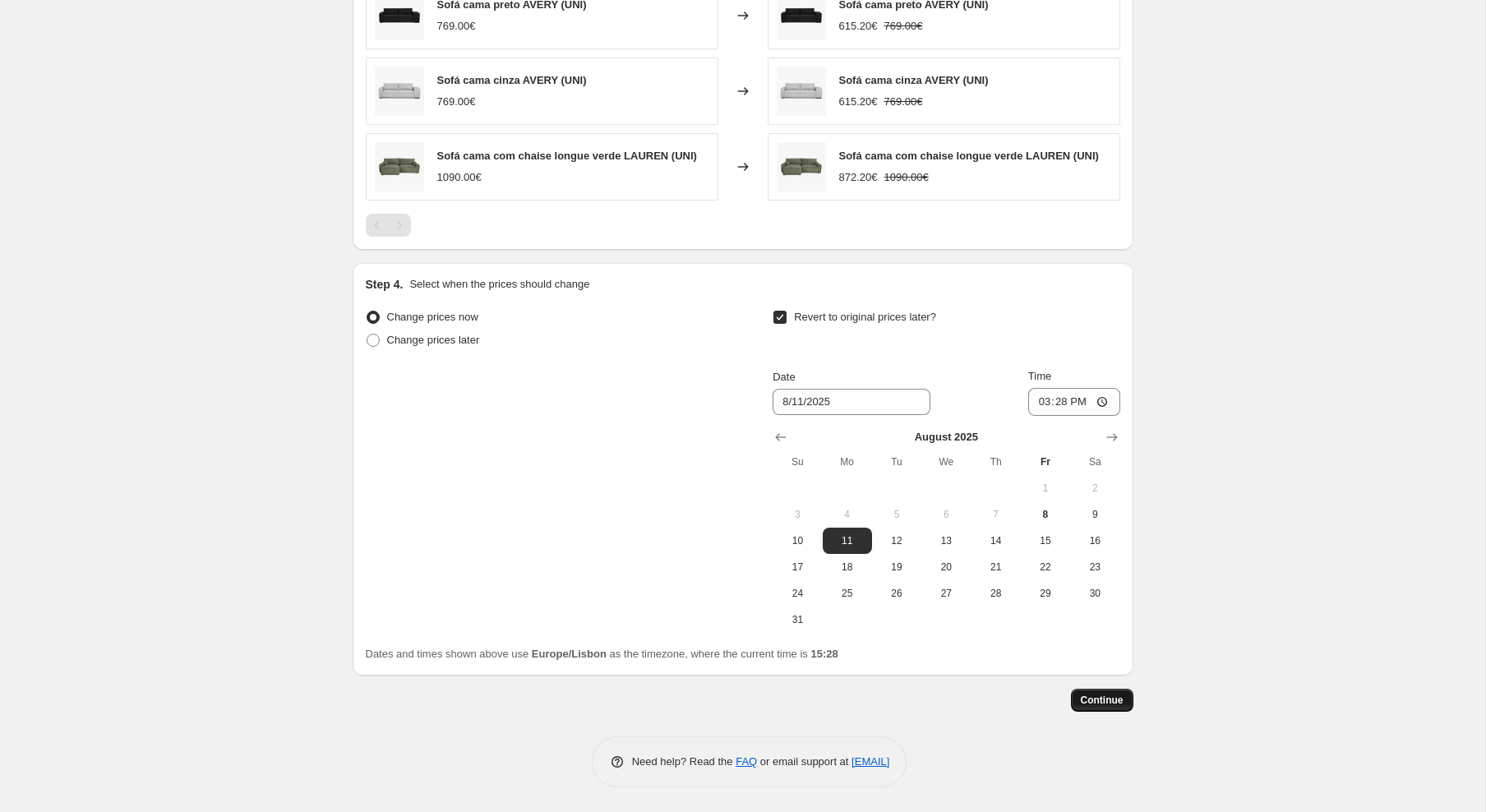 click on "Continue" at bounding box center [1102, 700] 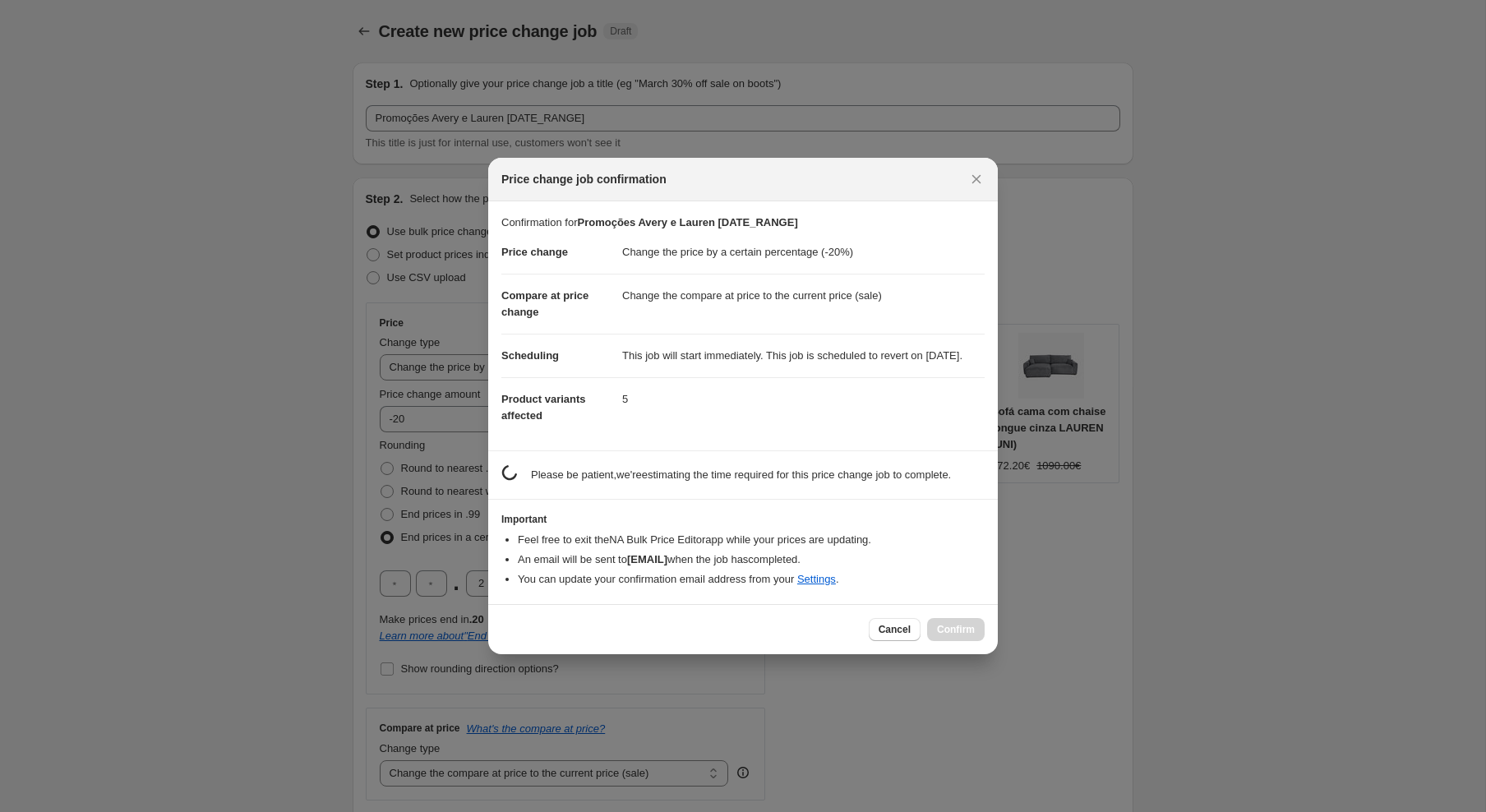 scroll, scrollTop: 1285, scrollLeft: 0, axis: vertical 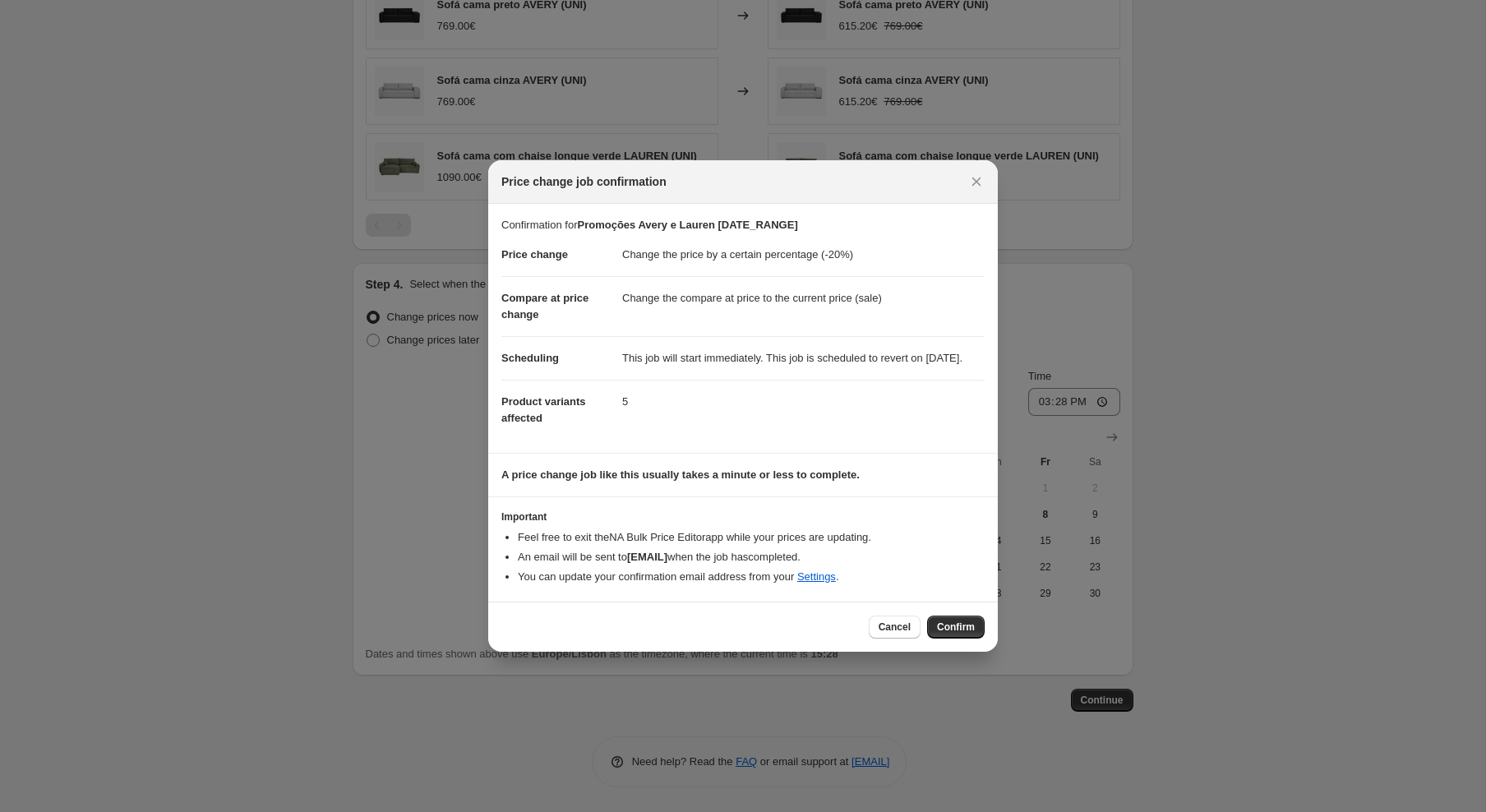 click on "Cancel Confirm" at bounding box center [743, 626] 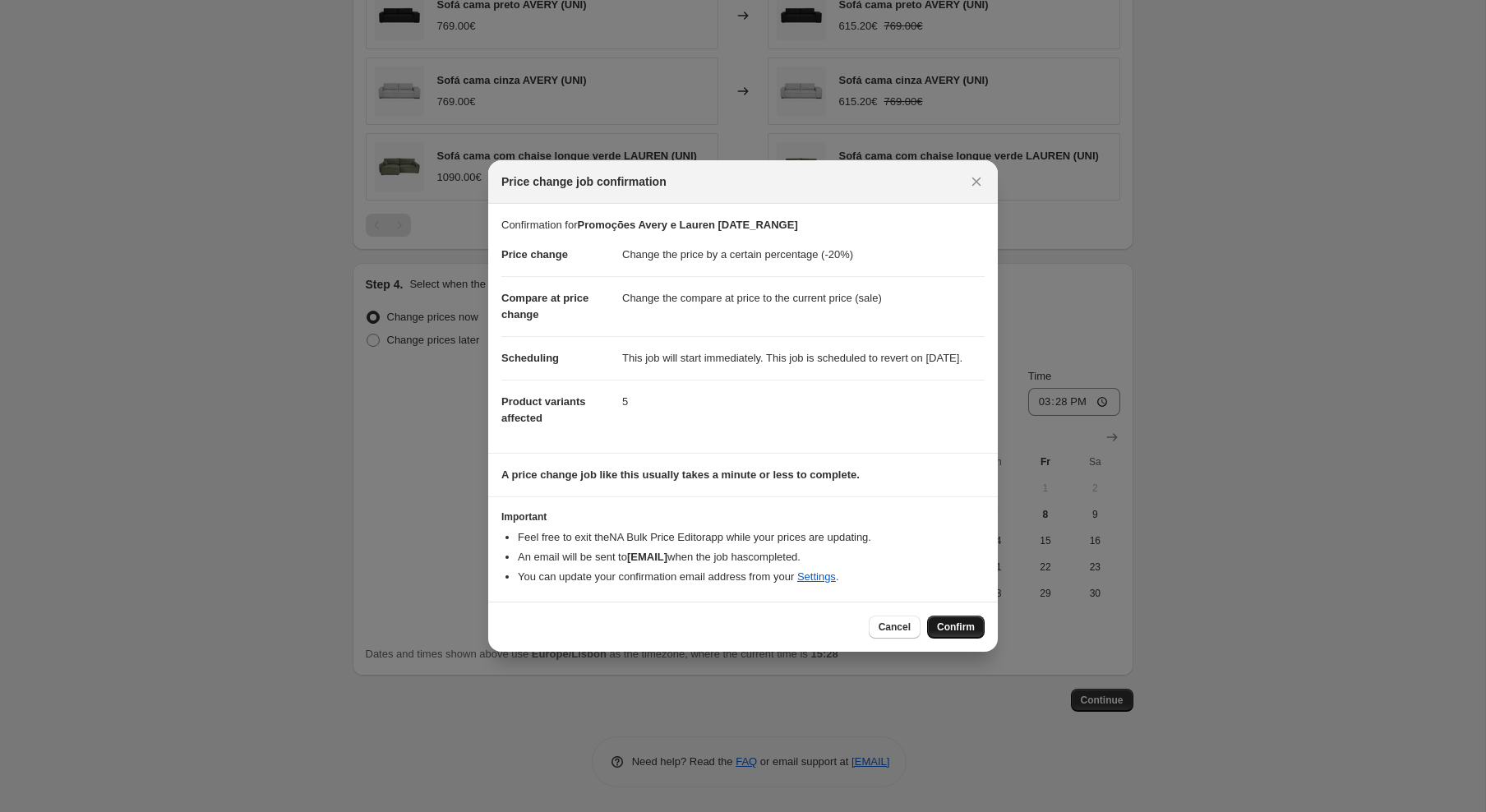 click on "Confirm" at bounding box center [956, 627] 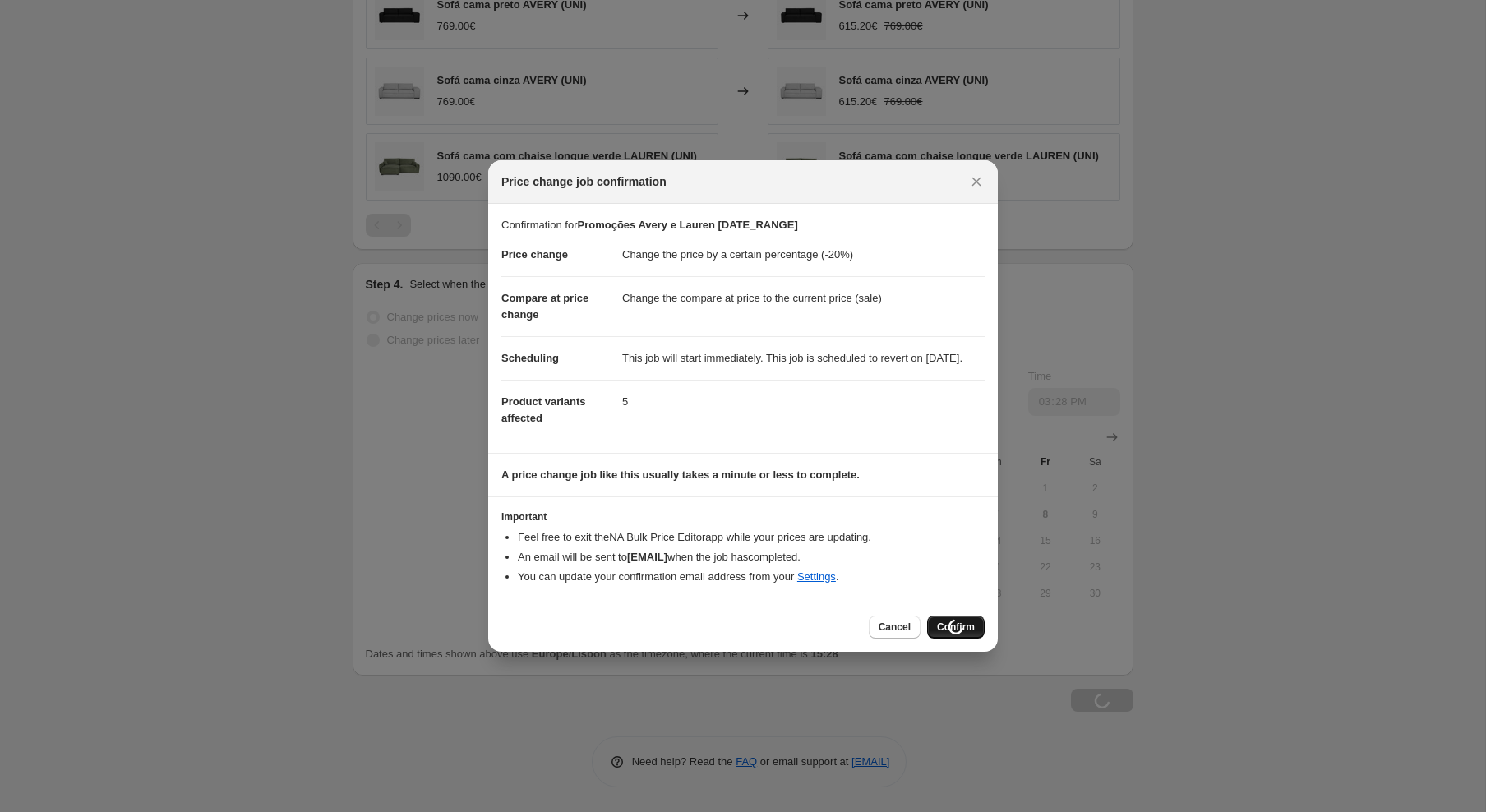 type on "Promoções Avery e Lauren [DATE_RANGE]" 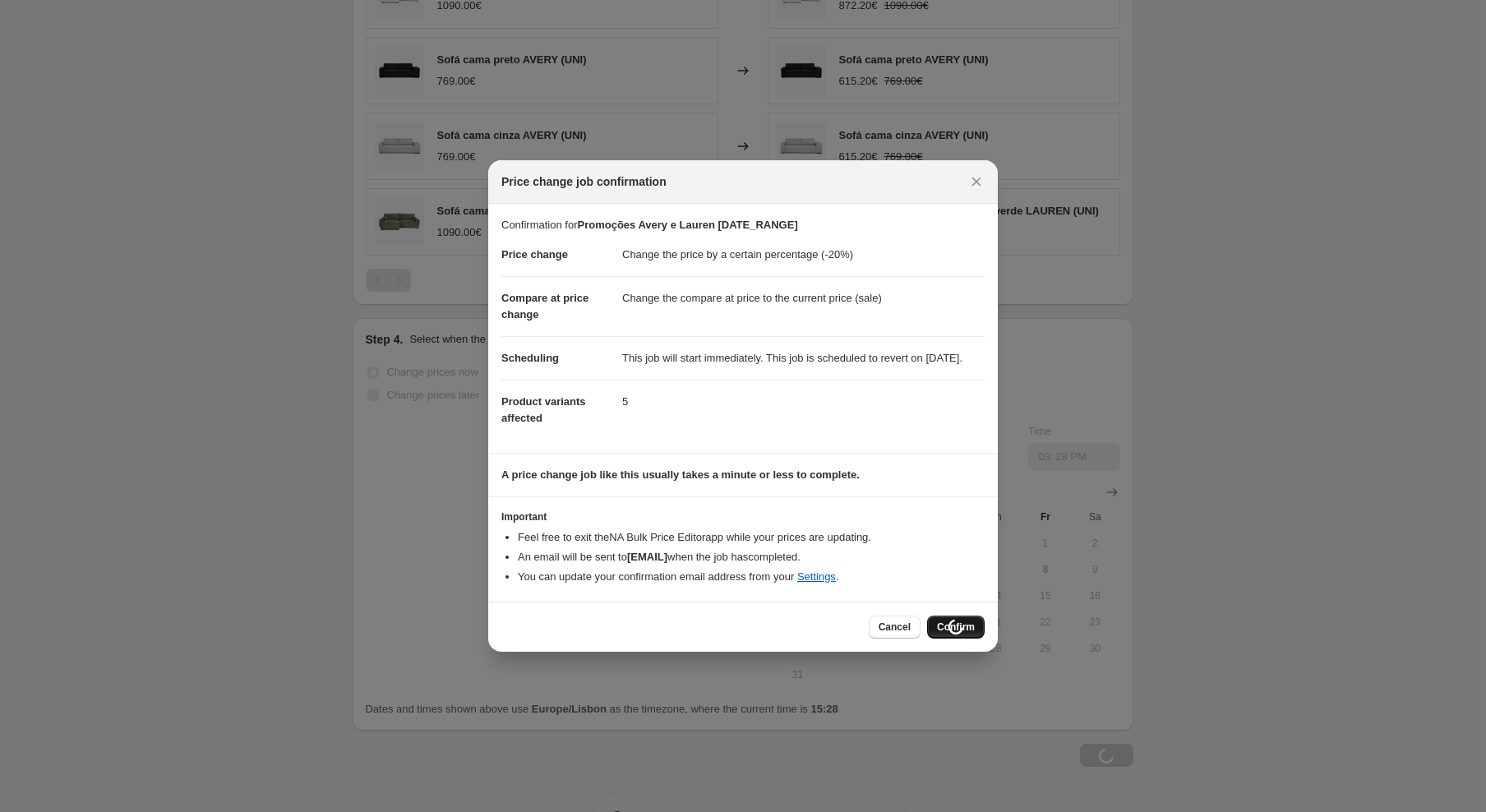 scroll, scrollTop: 1341, scrollLeft: 0, axis: vertical 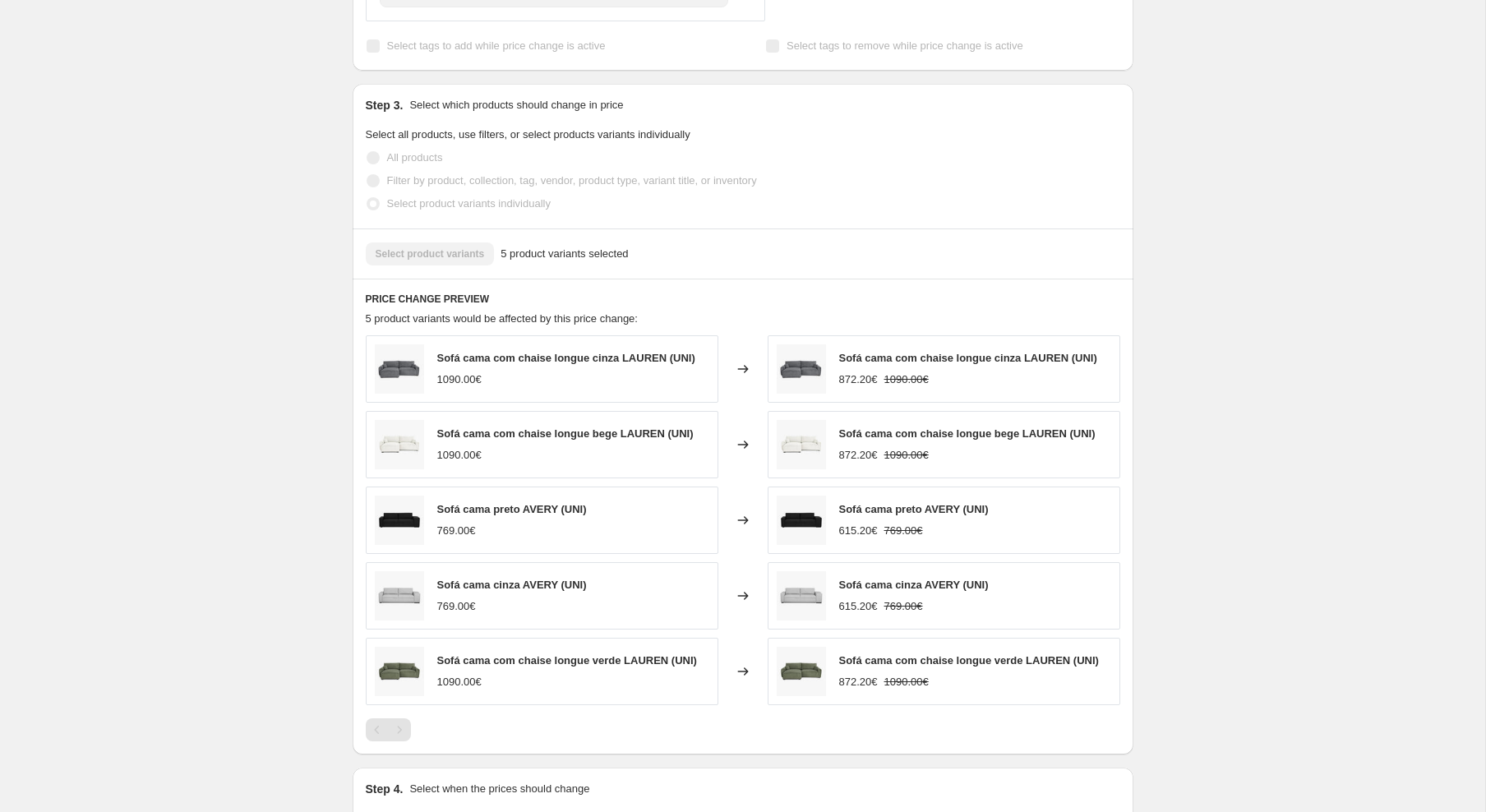 select on "percentage" 